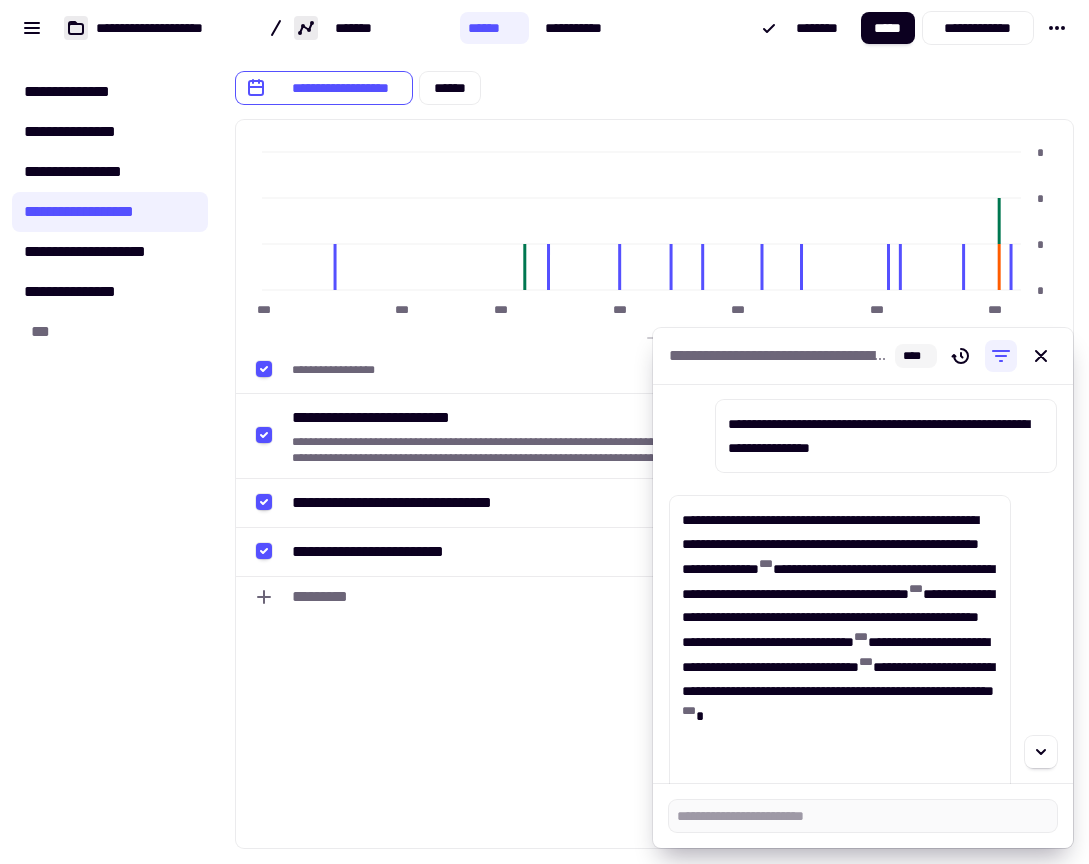 scroll, scrollTop: 0, scrollLeft: 0, axis: both 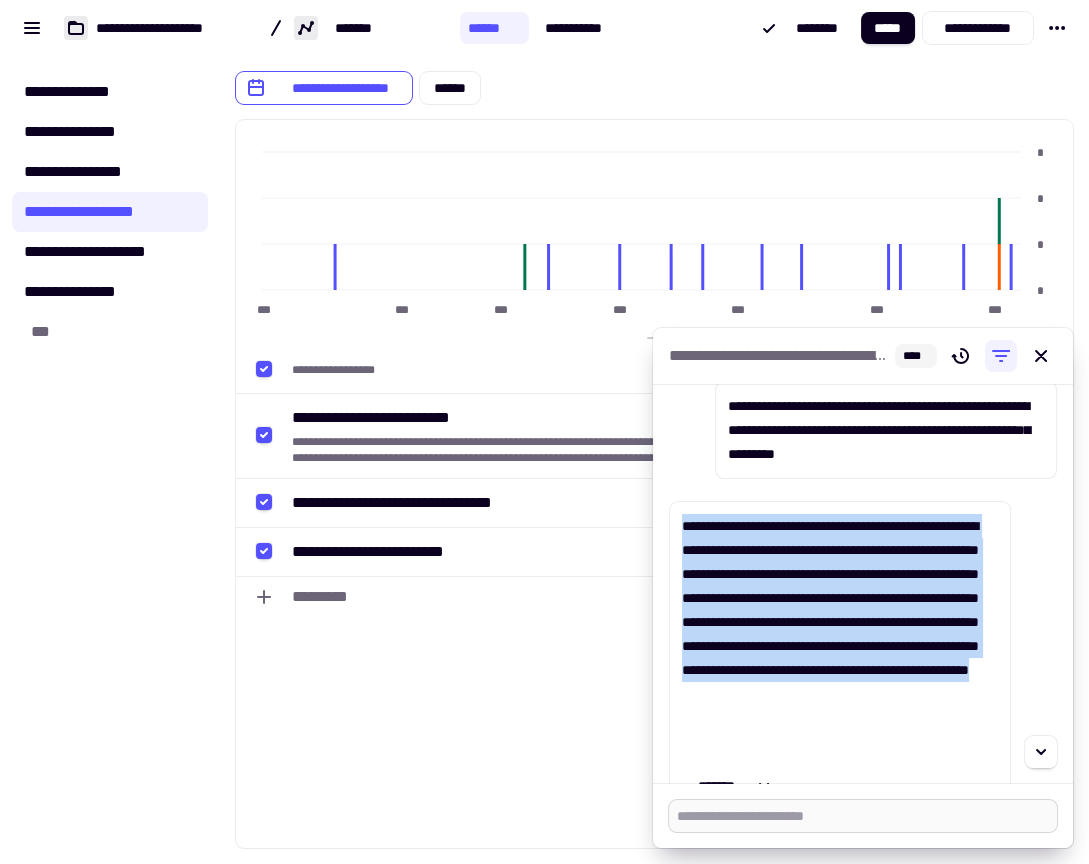 type on "*" 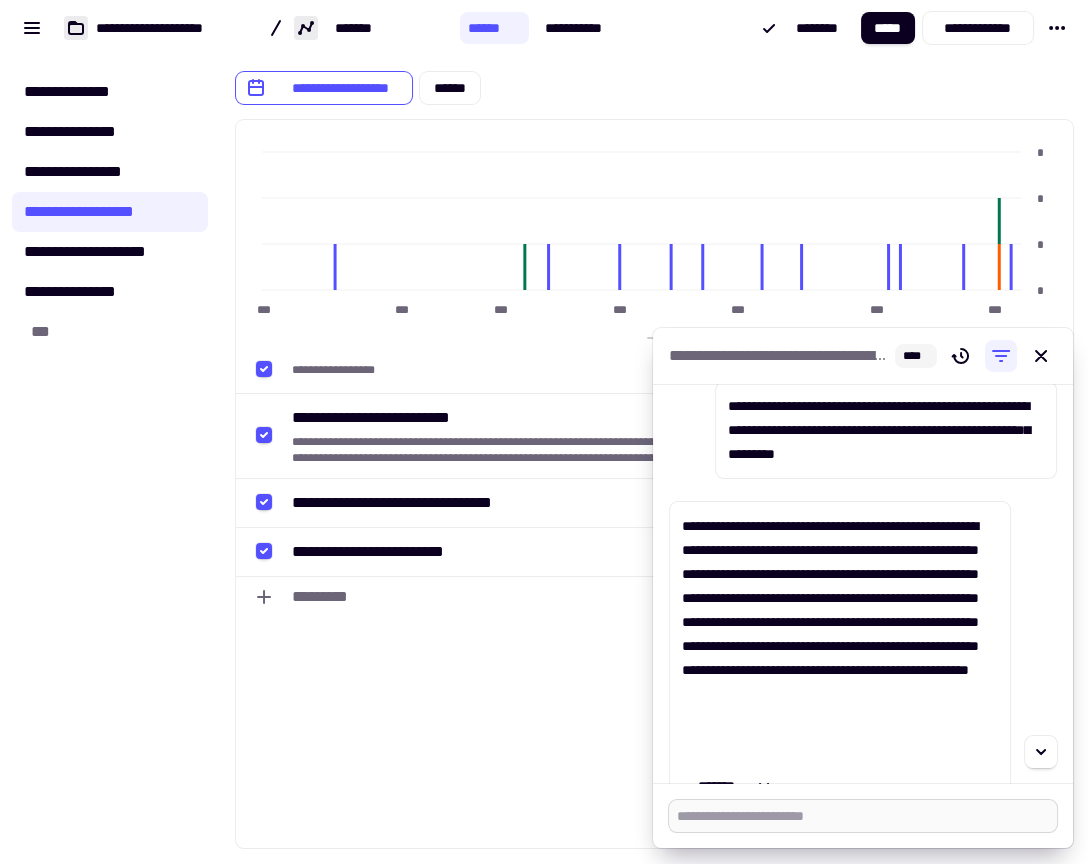 click at bounding box center [863, 816] 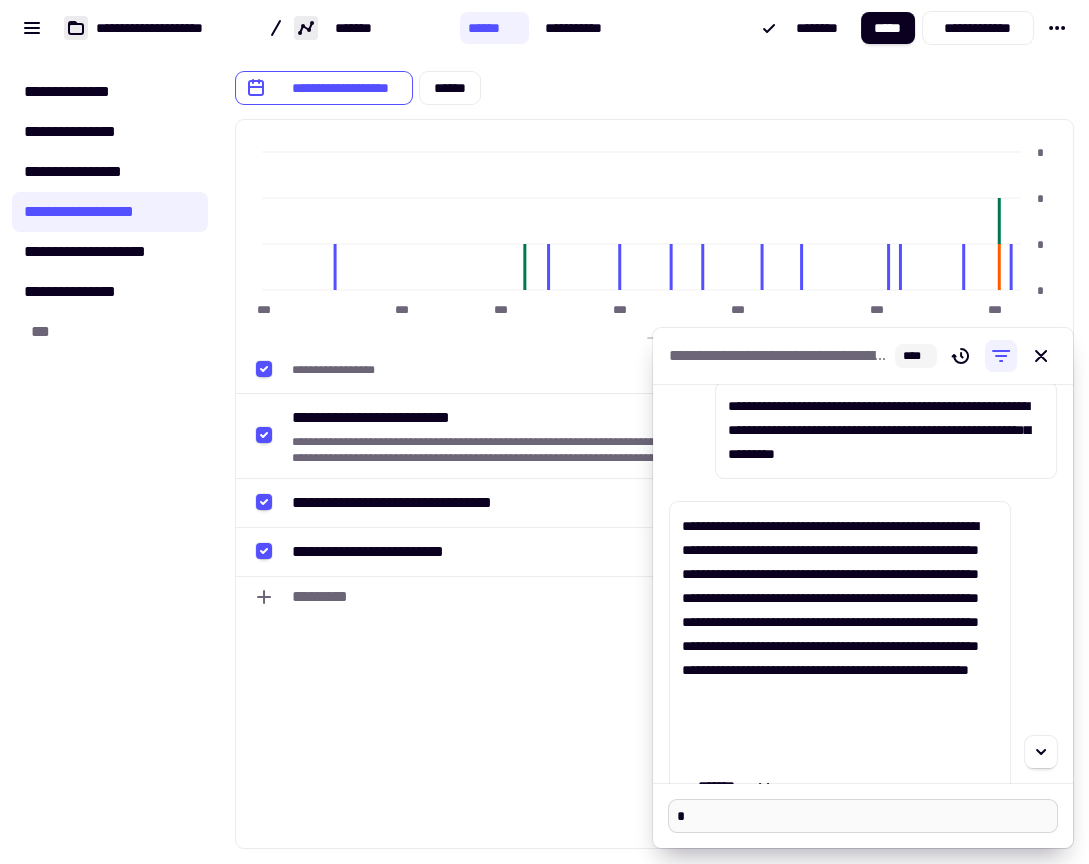 type on "**" 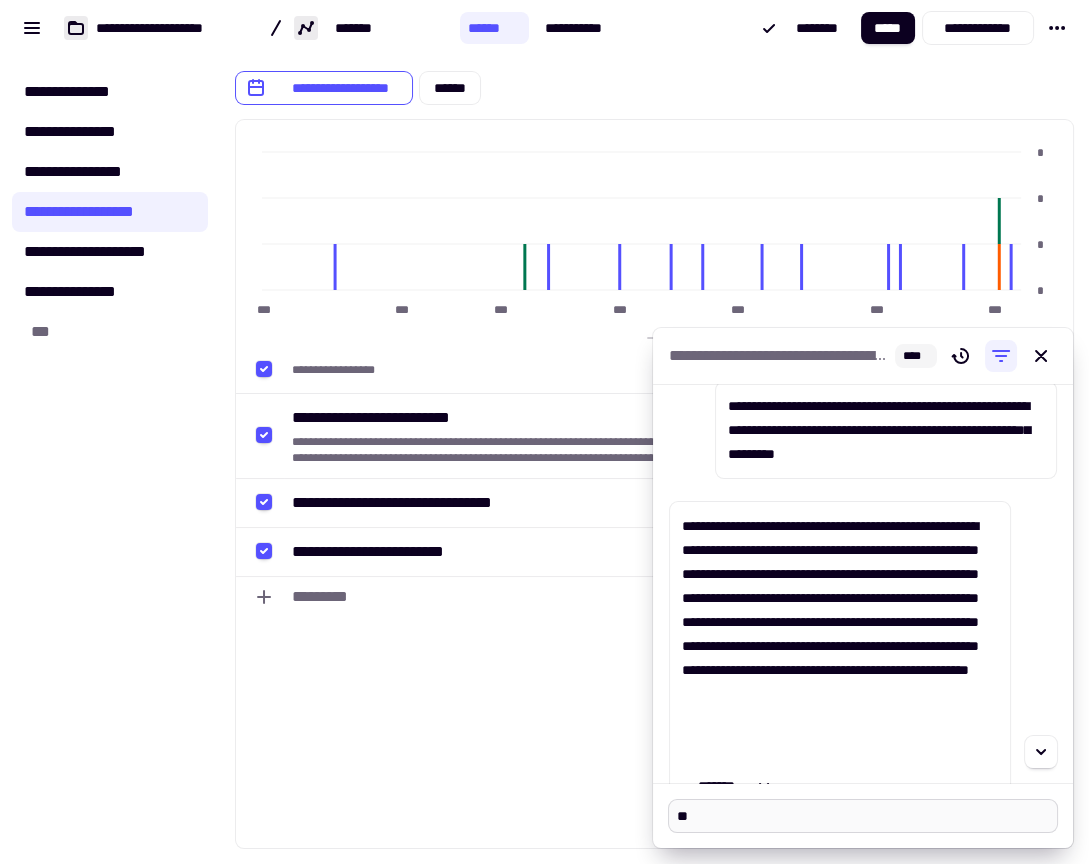 type on "***" 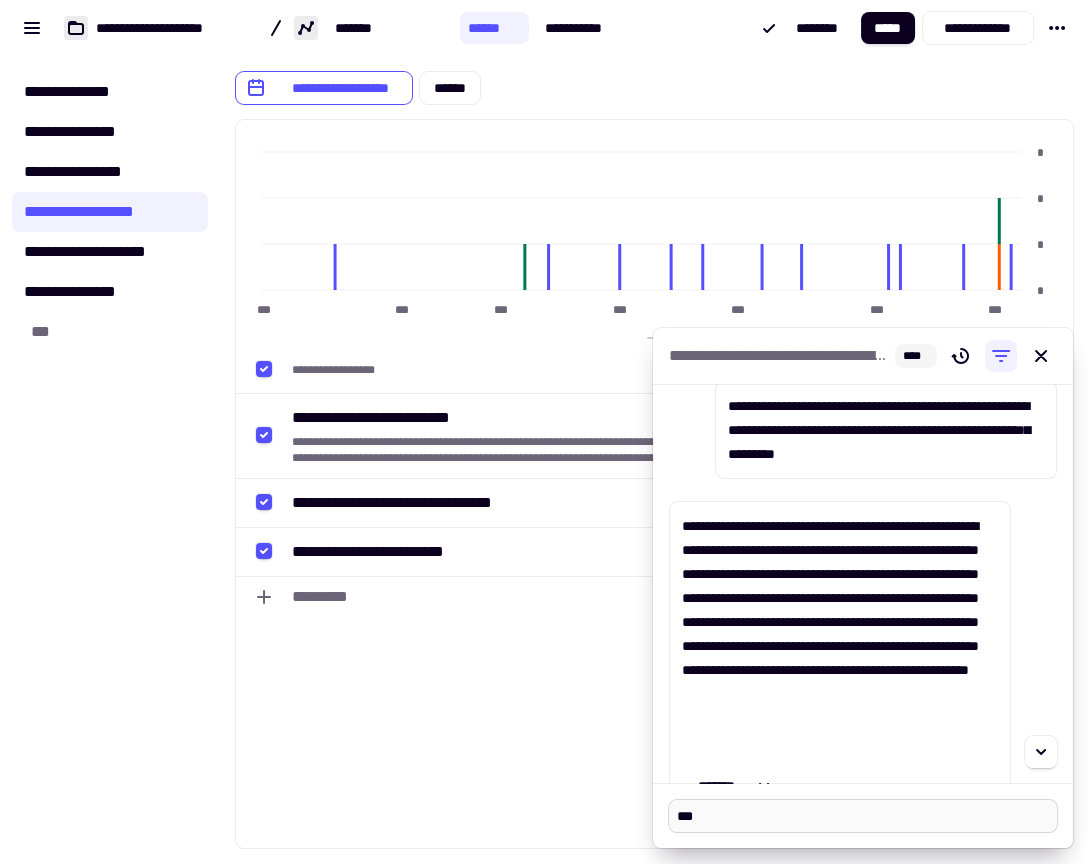 type on "****" 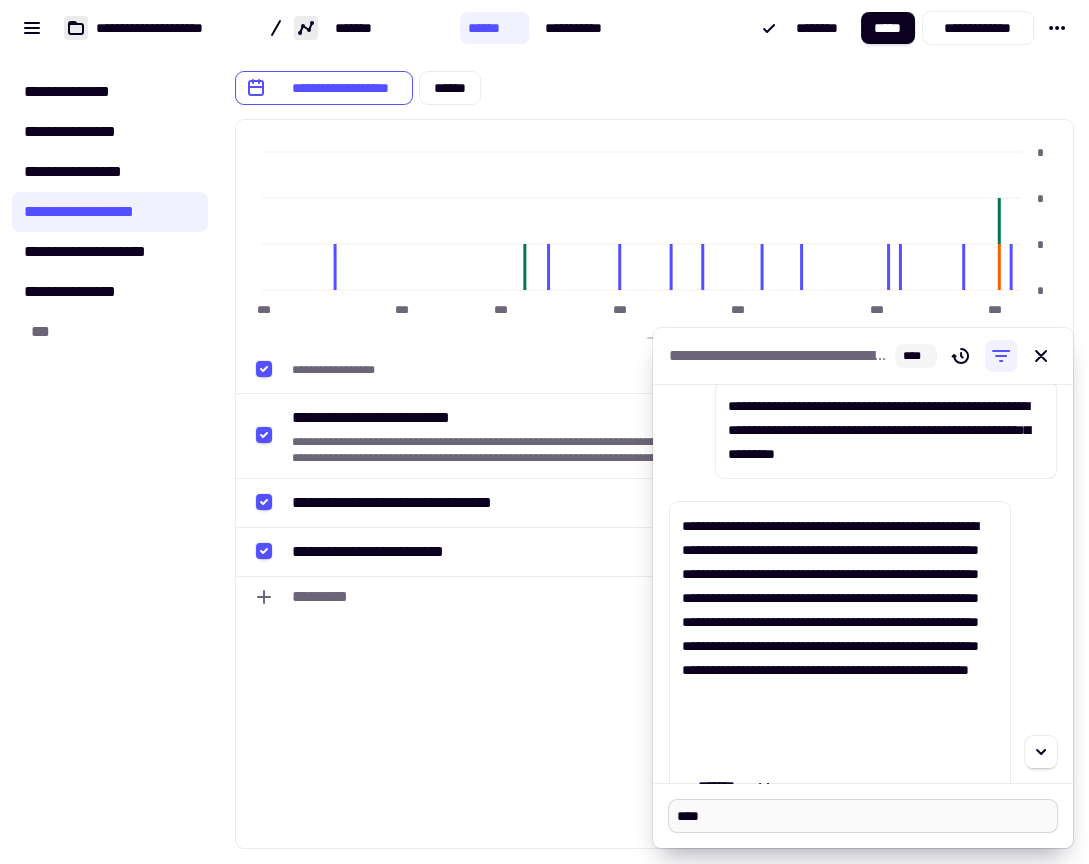 type on "*****" 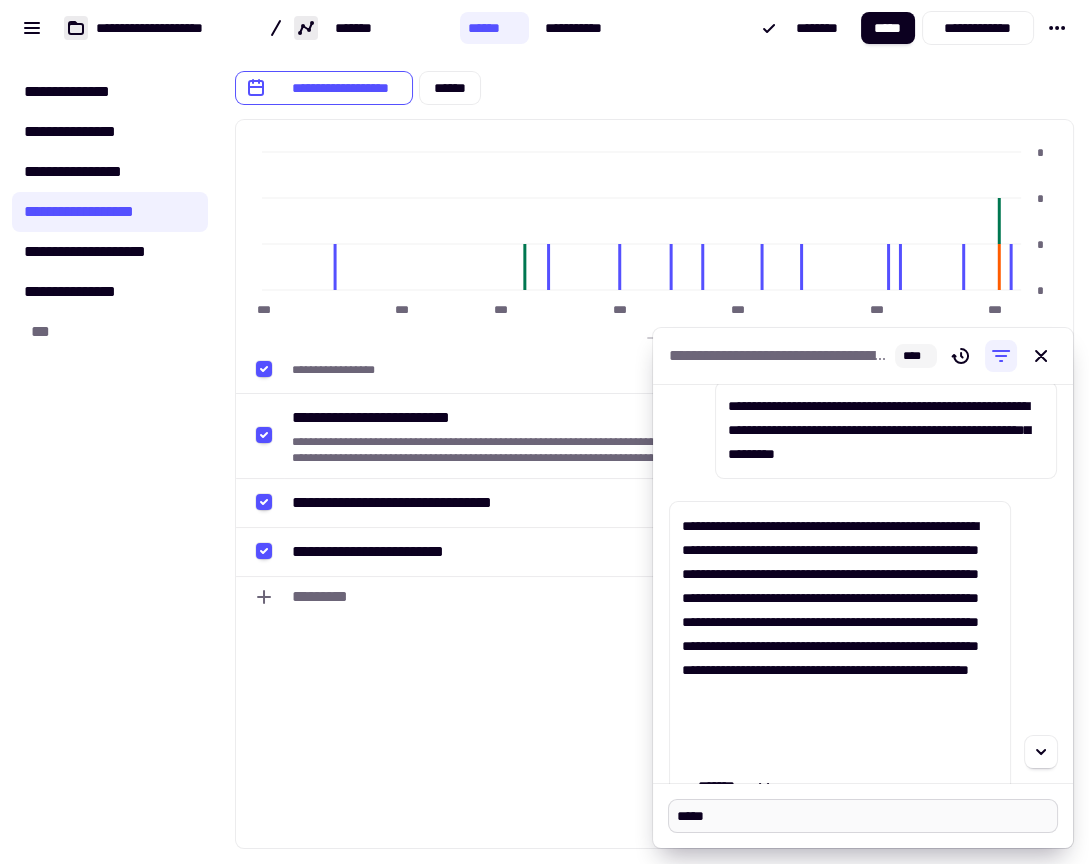 type on "*****" 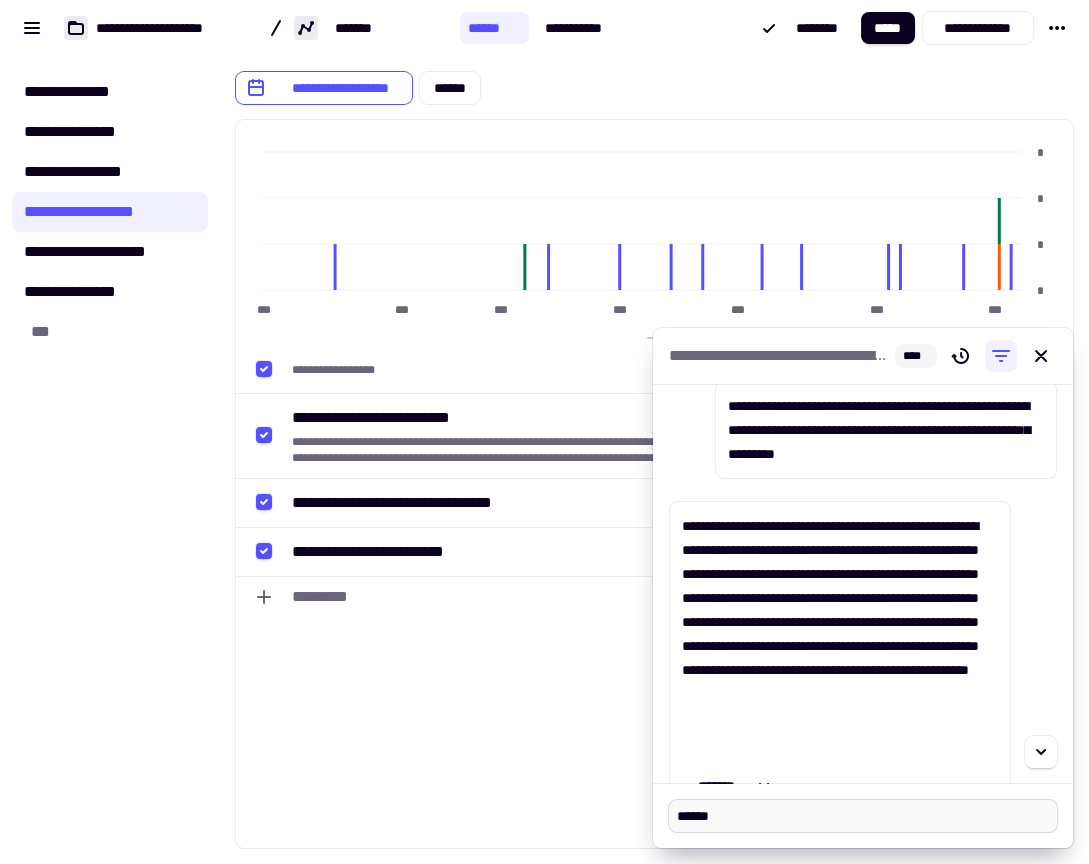 type on "*******" 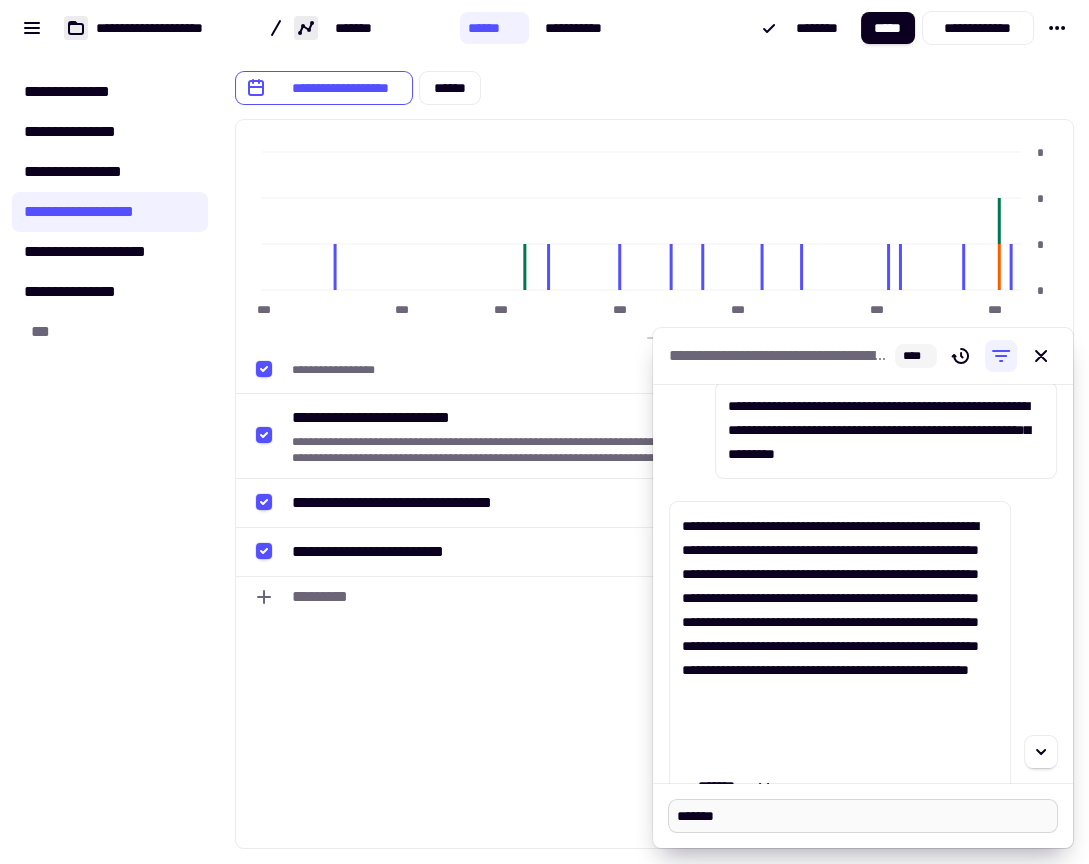 type on "********" 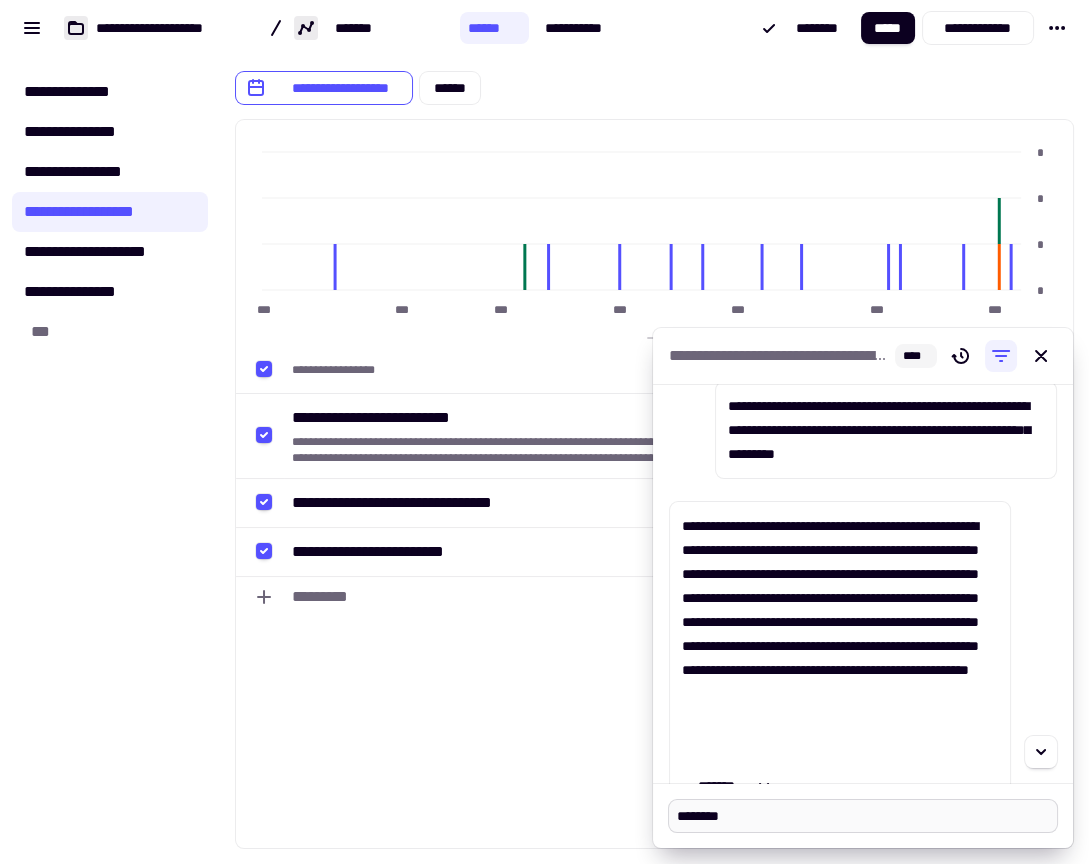 type on "*********" 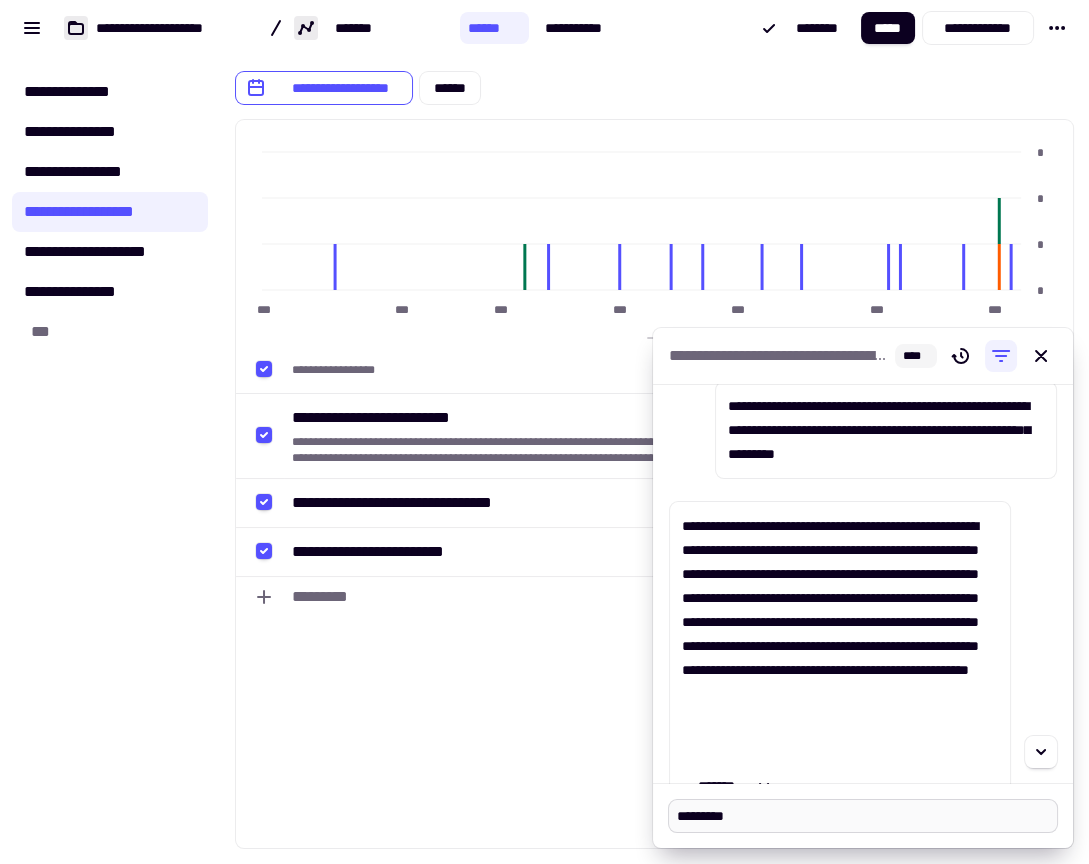 type on "**********" 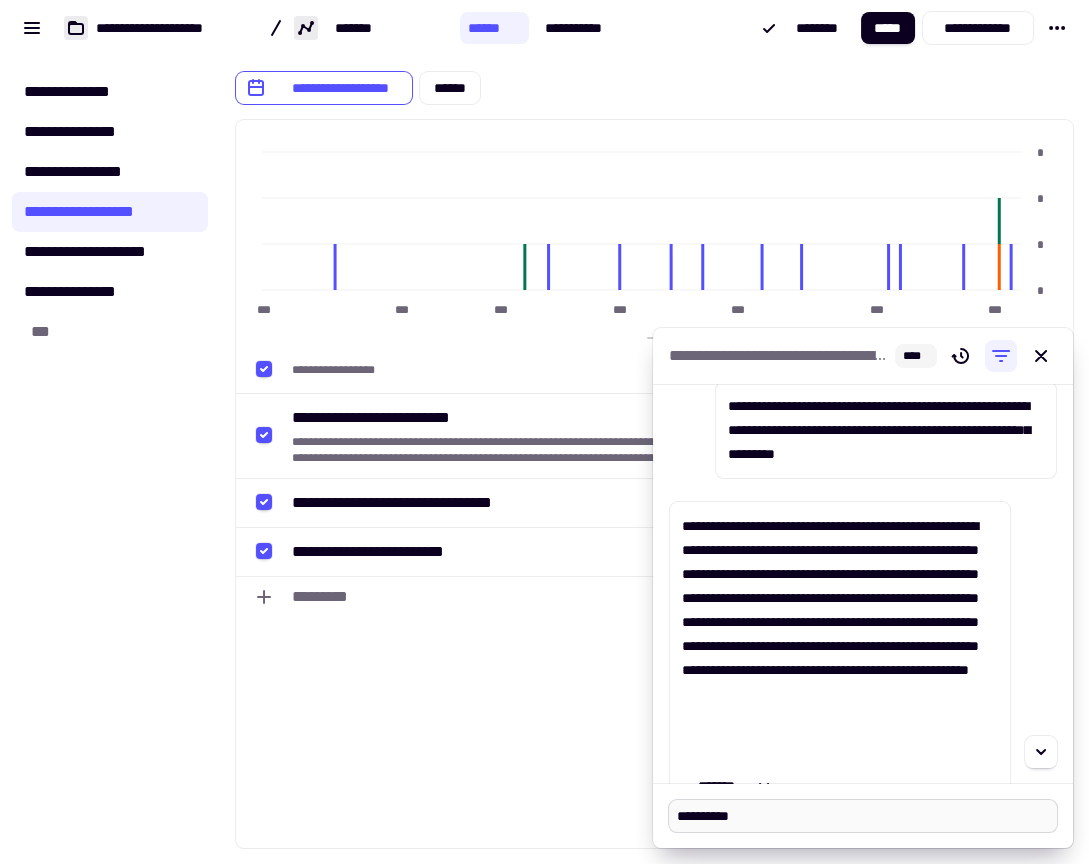 type on "**********" 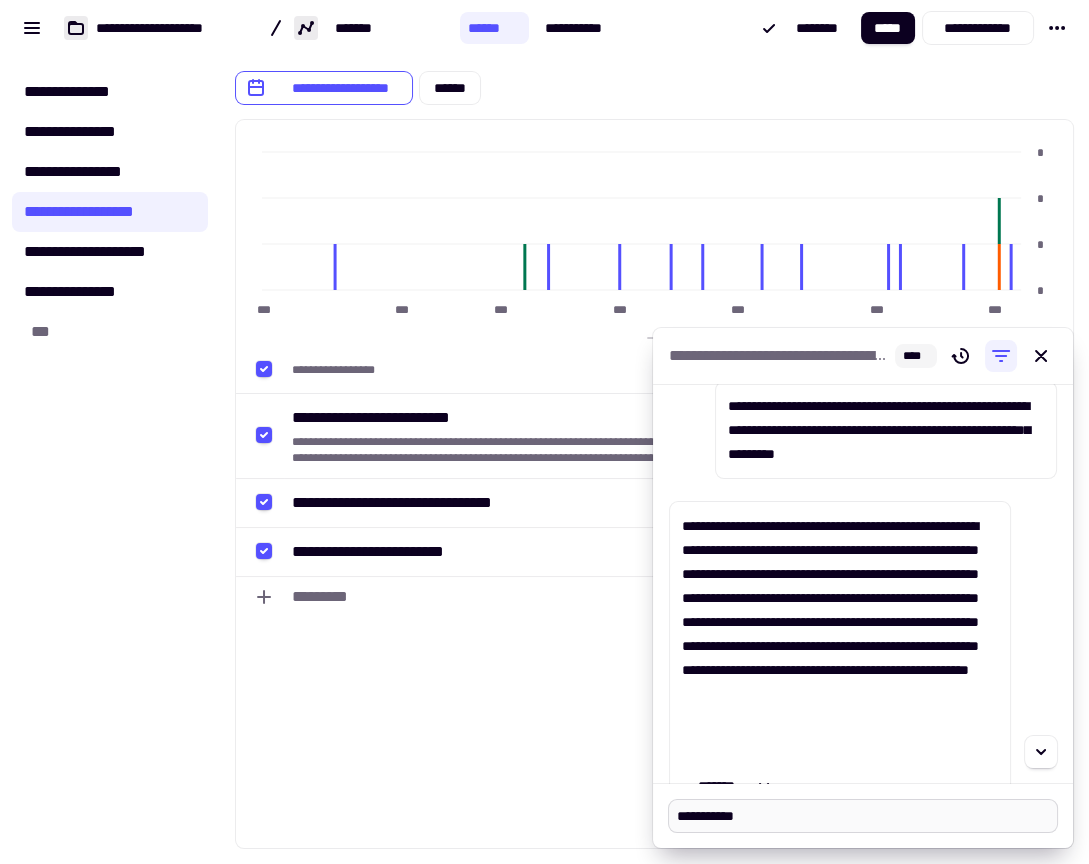 type on "**********" 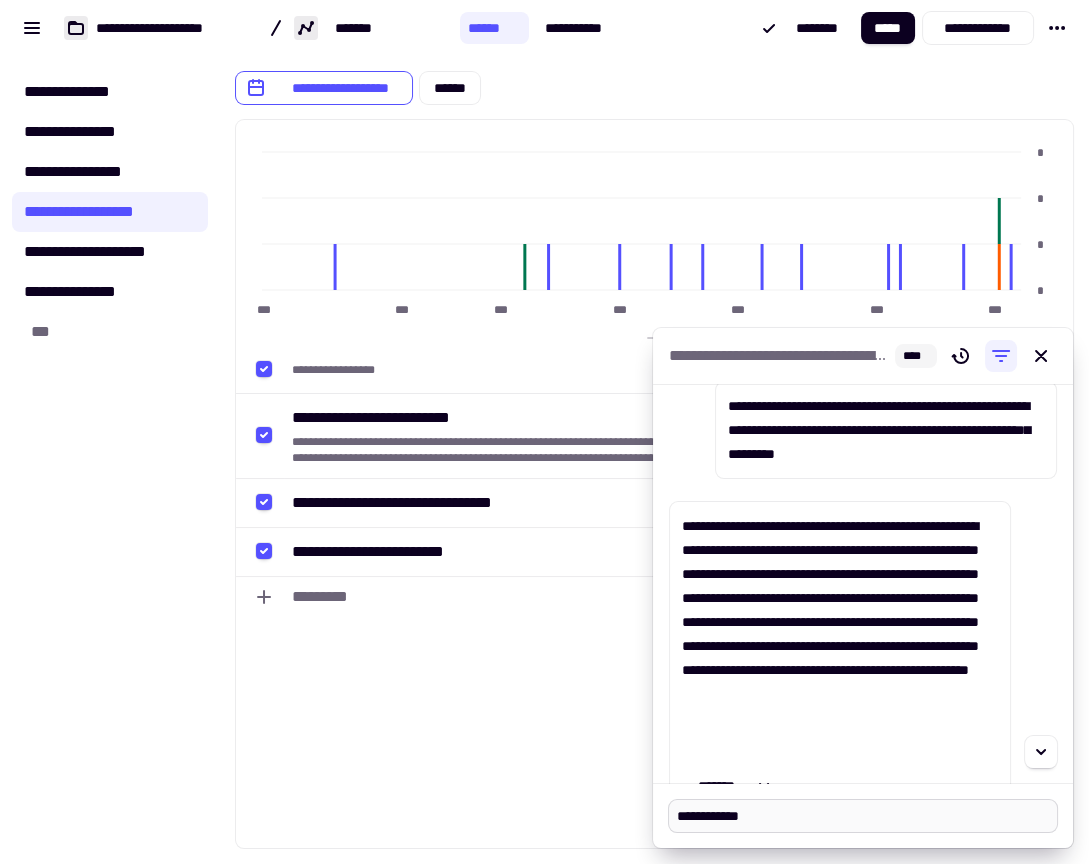 type on "**********" 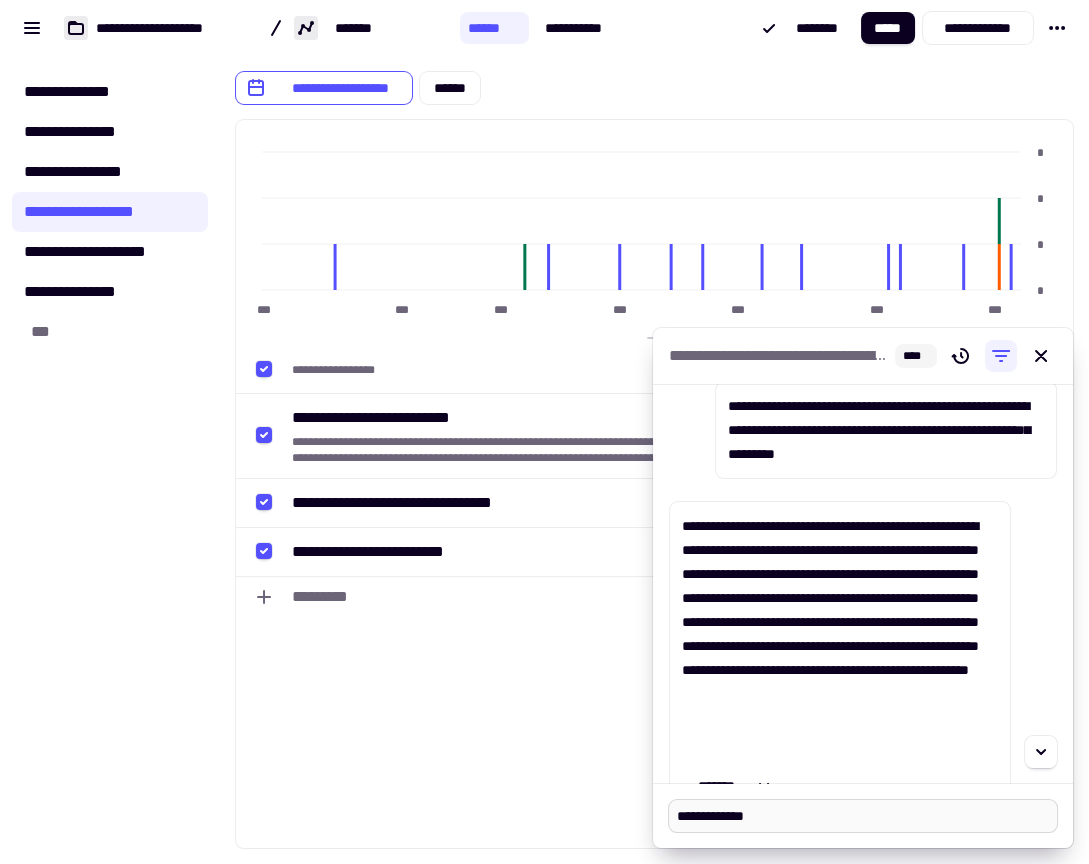 type on "**********" 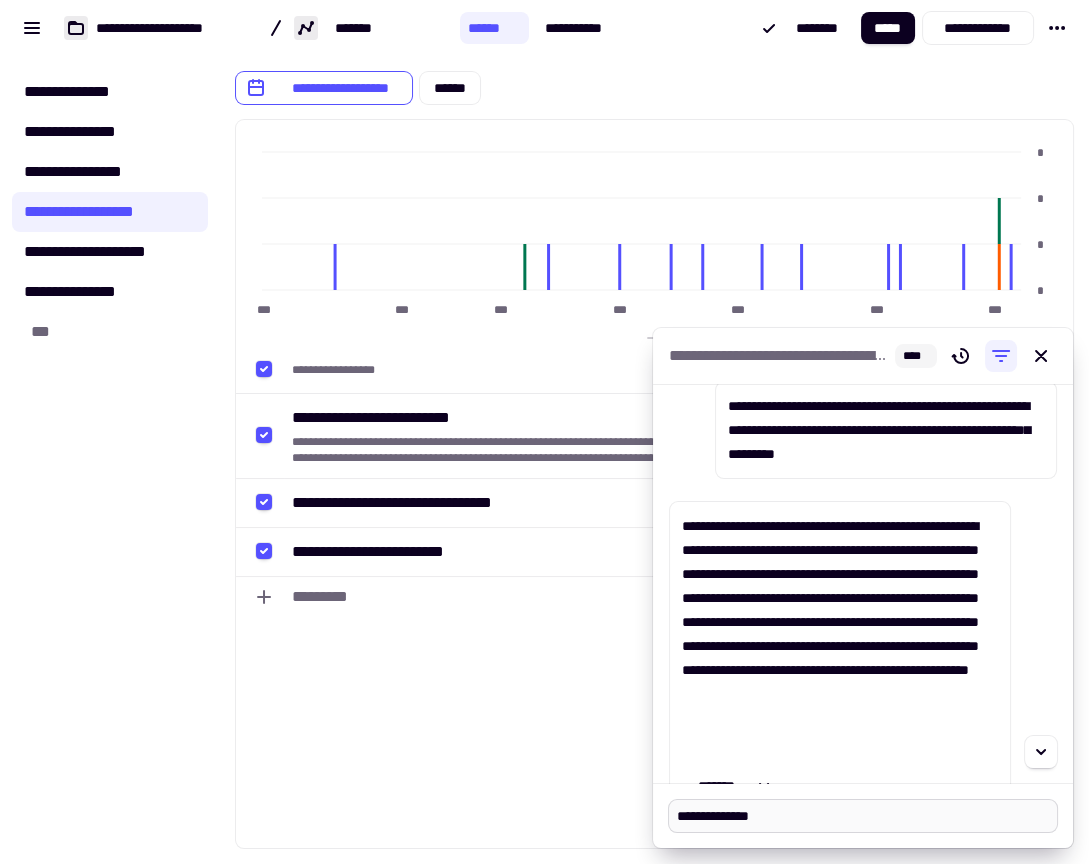 type on "**********" 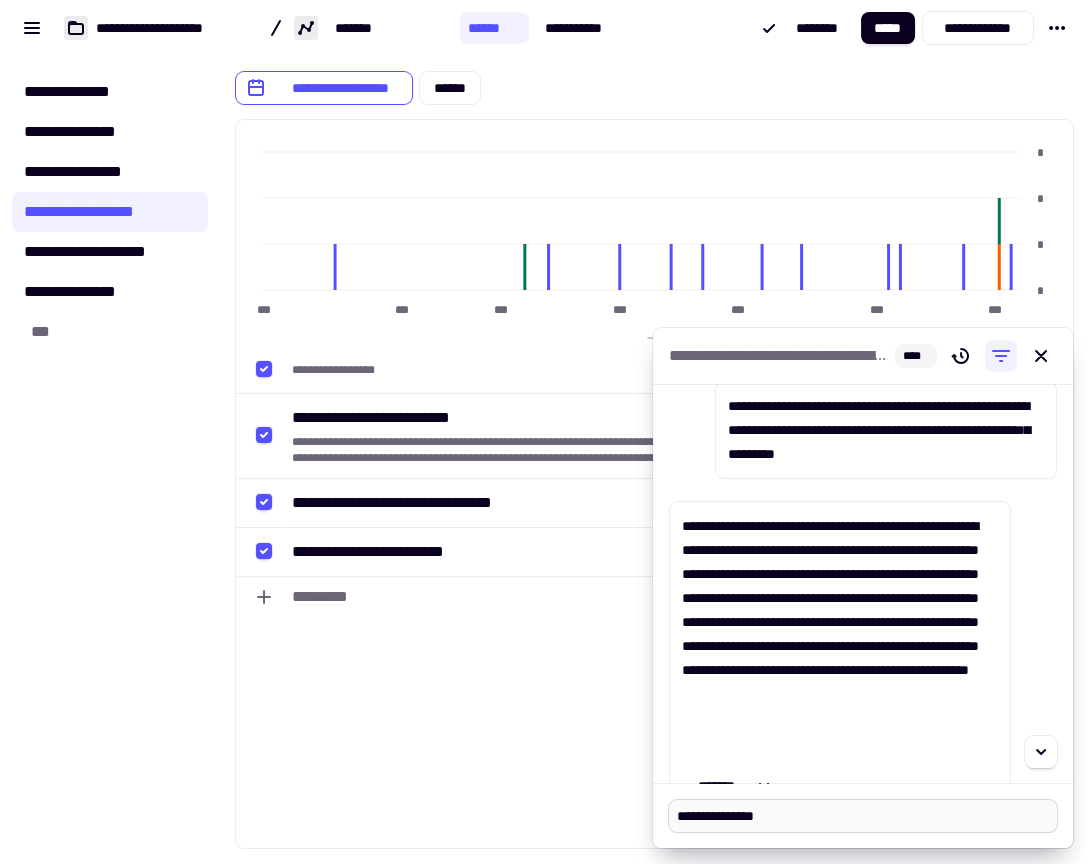 type on "**********" 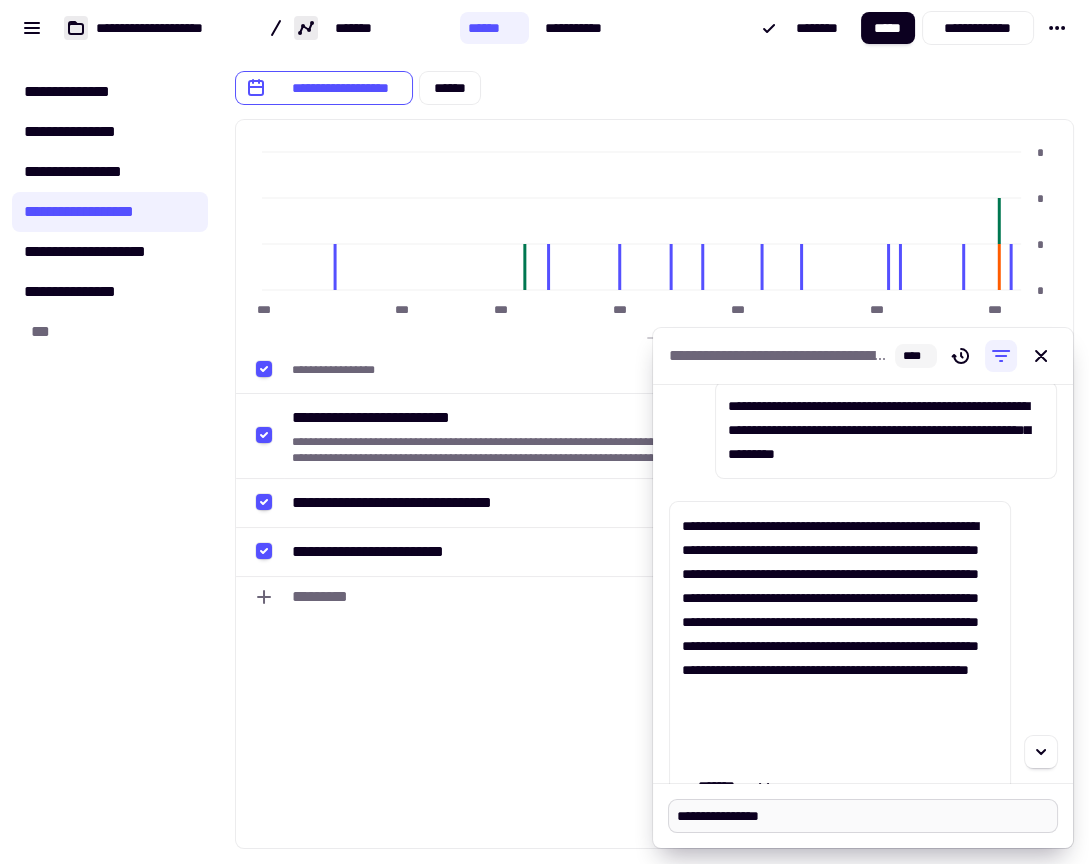 type on "**********" 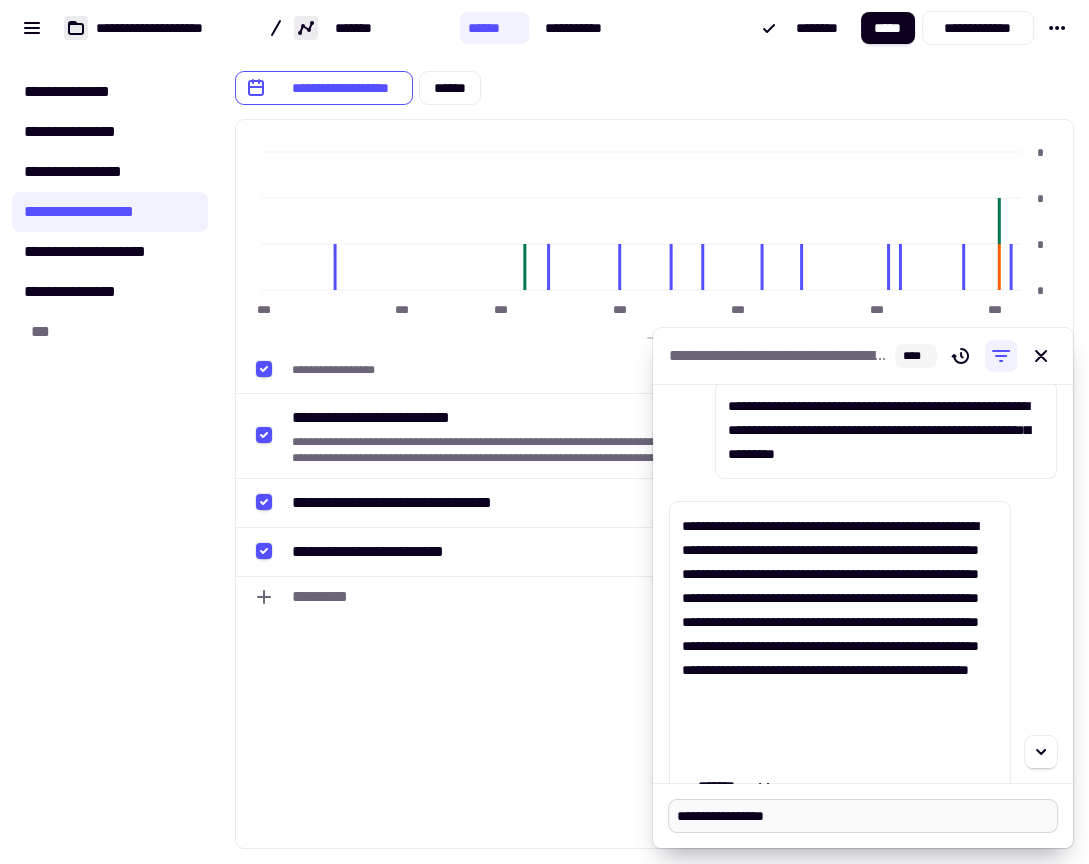 type on "**********" 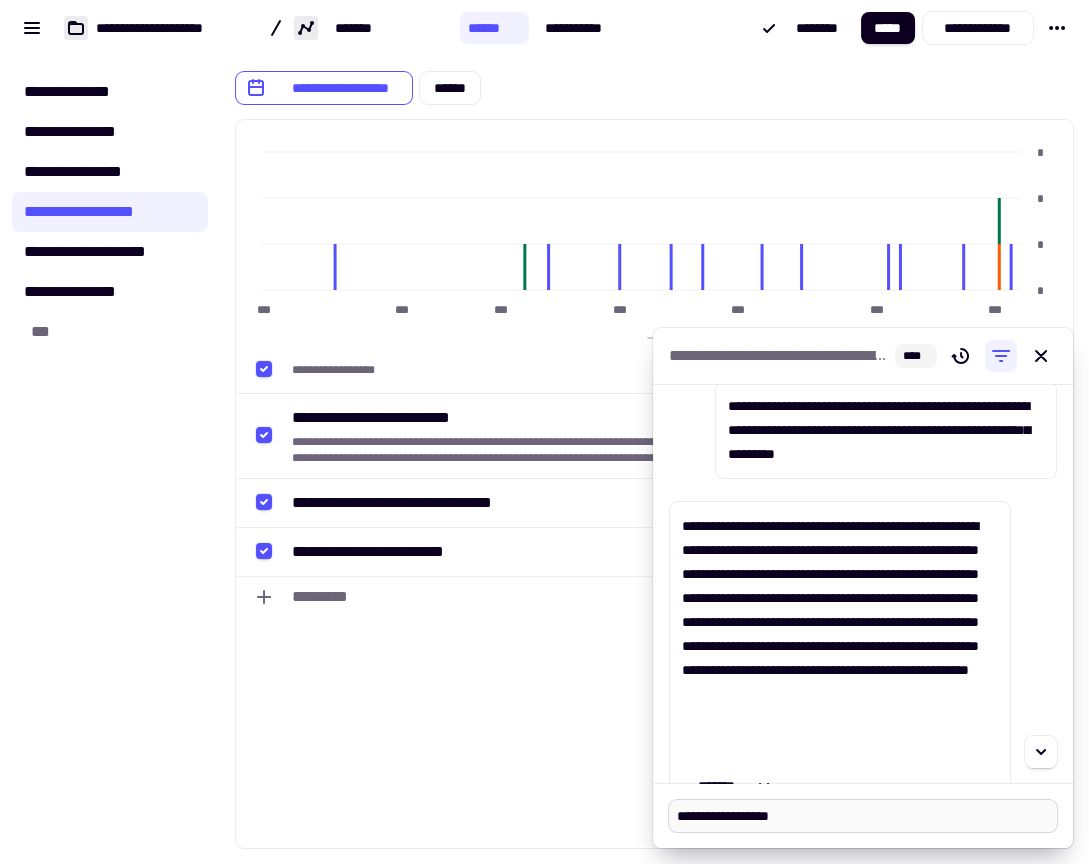type on "**********" 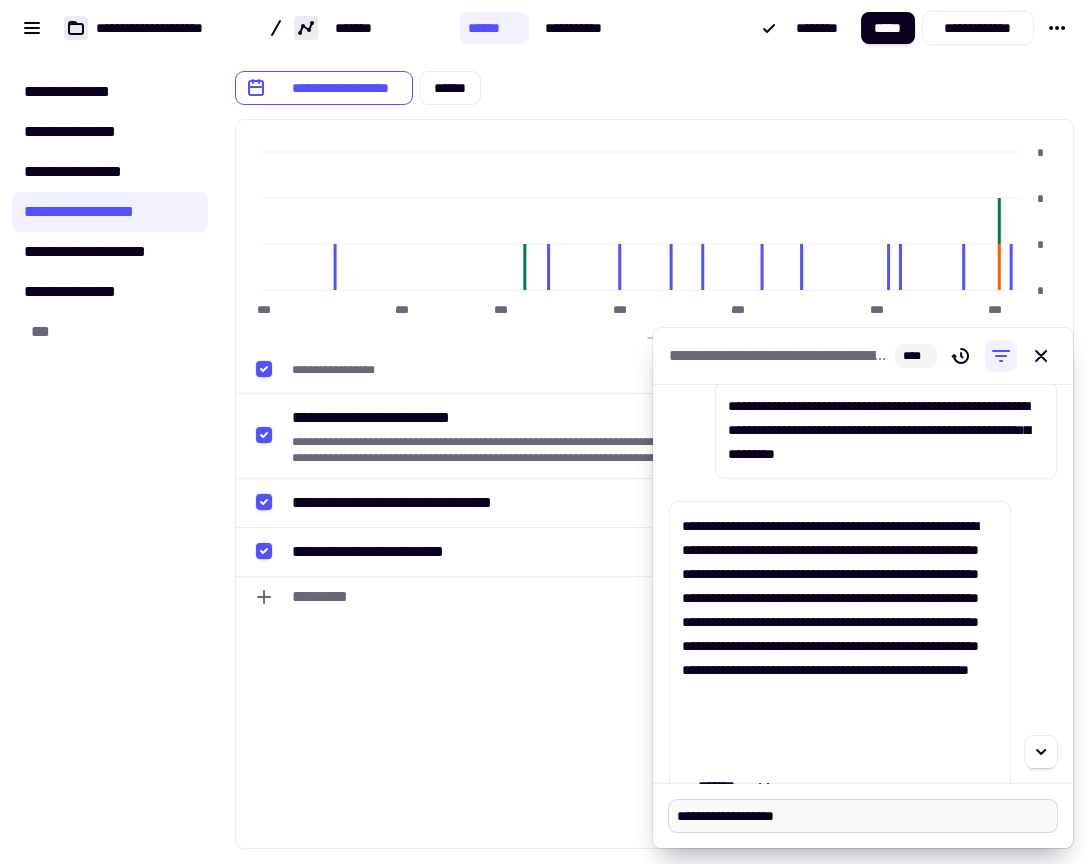 type on "**********" 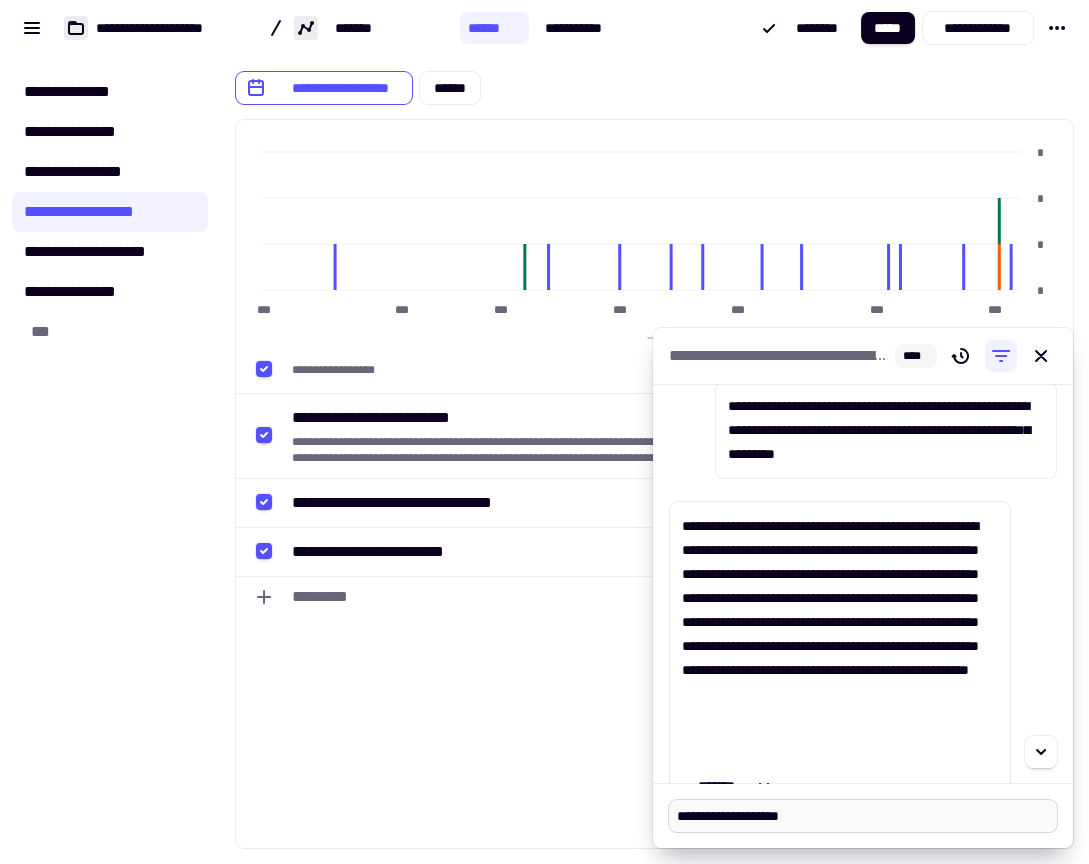 type on "**********" 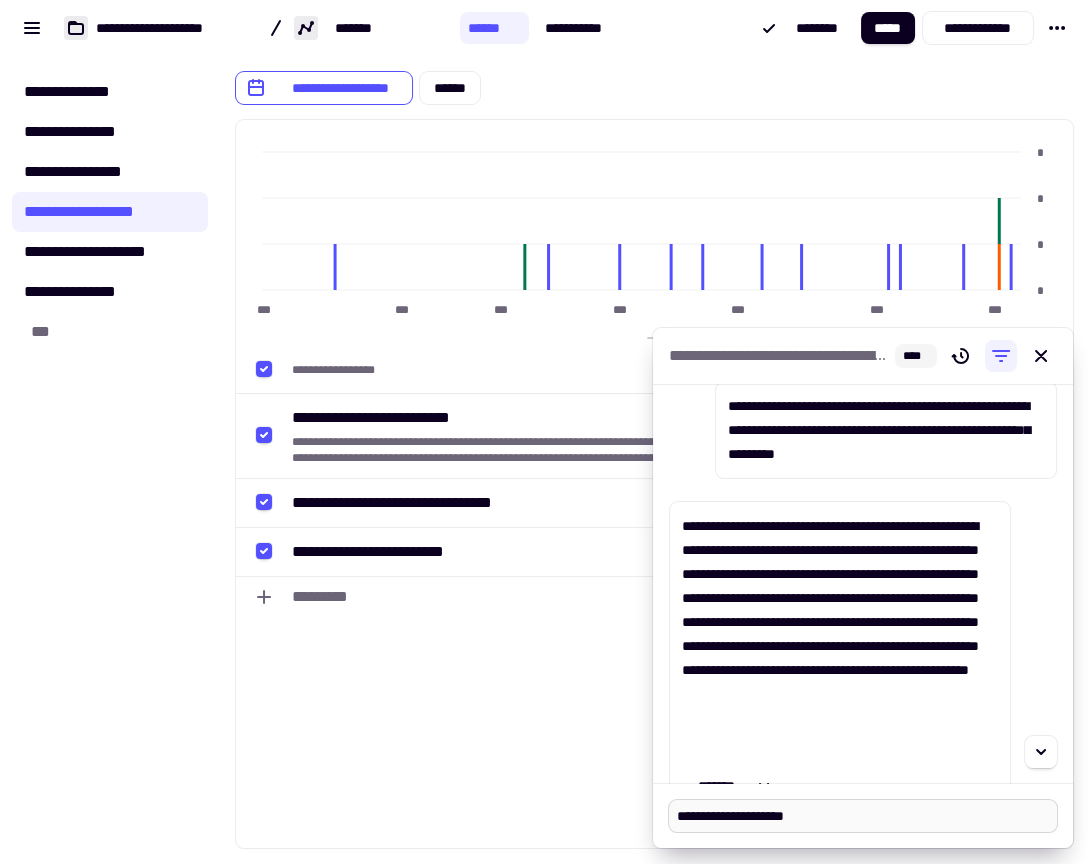 type on "**********" 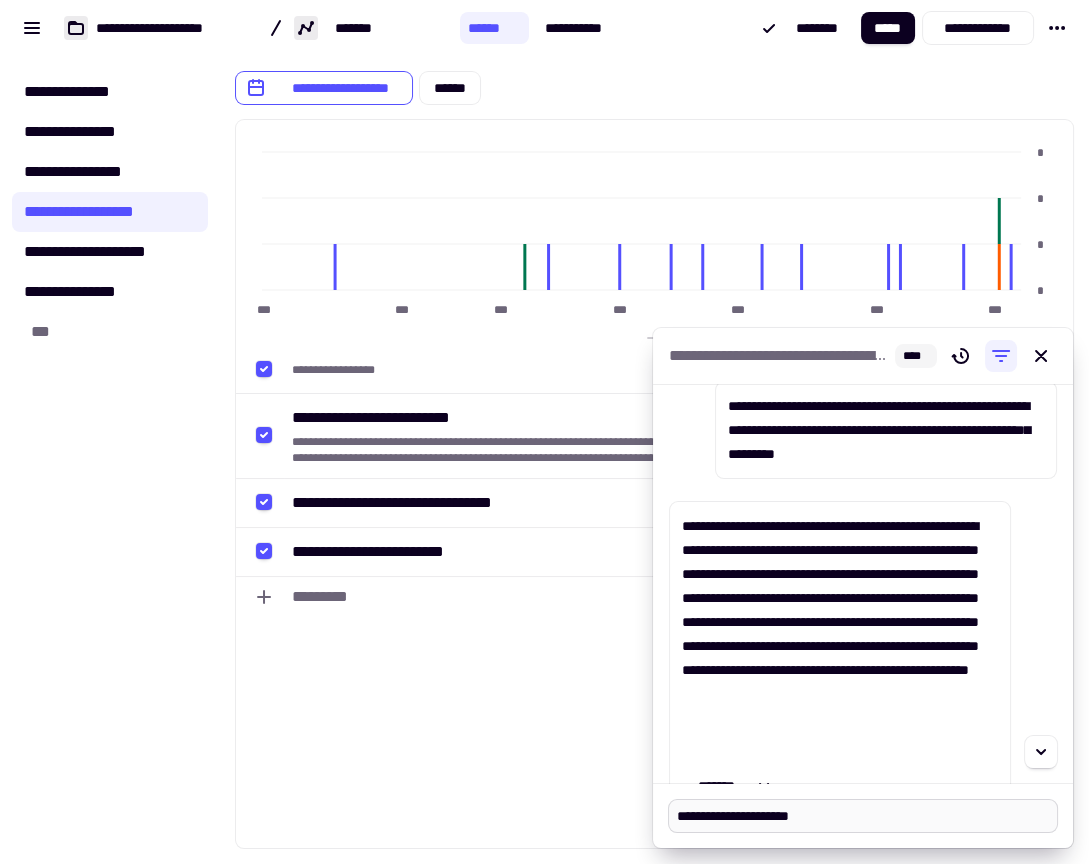 type on "**********" 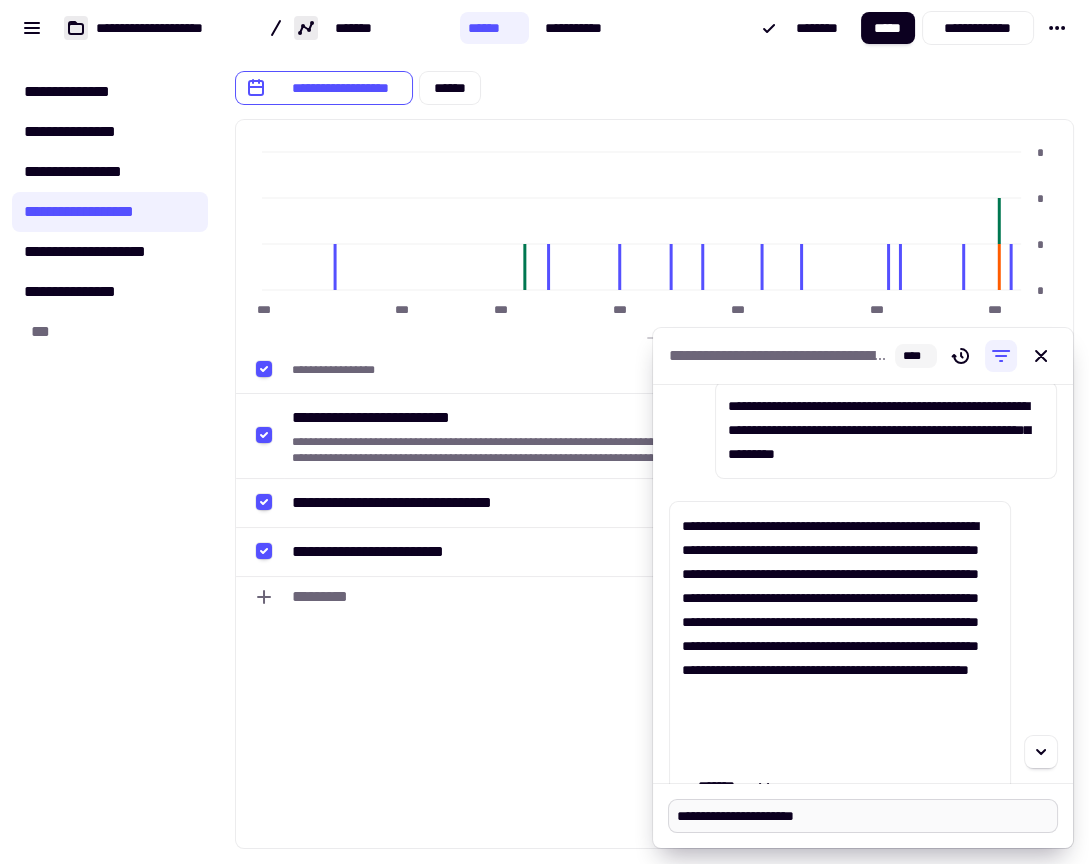 type on "**********" 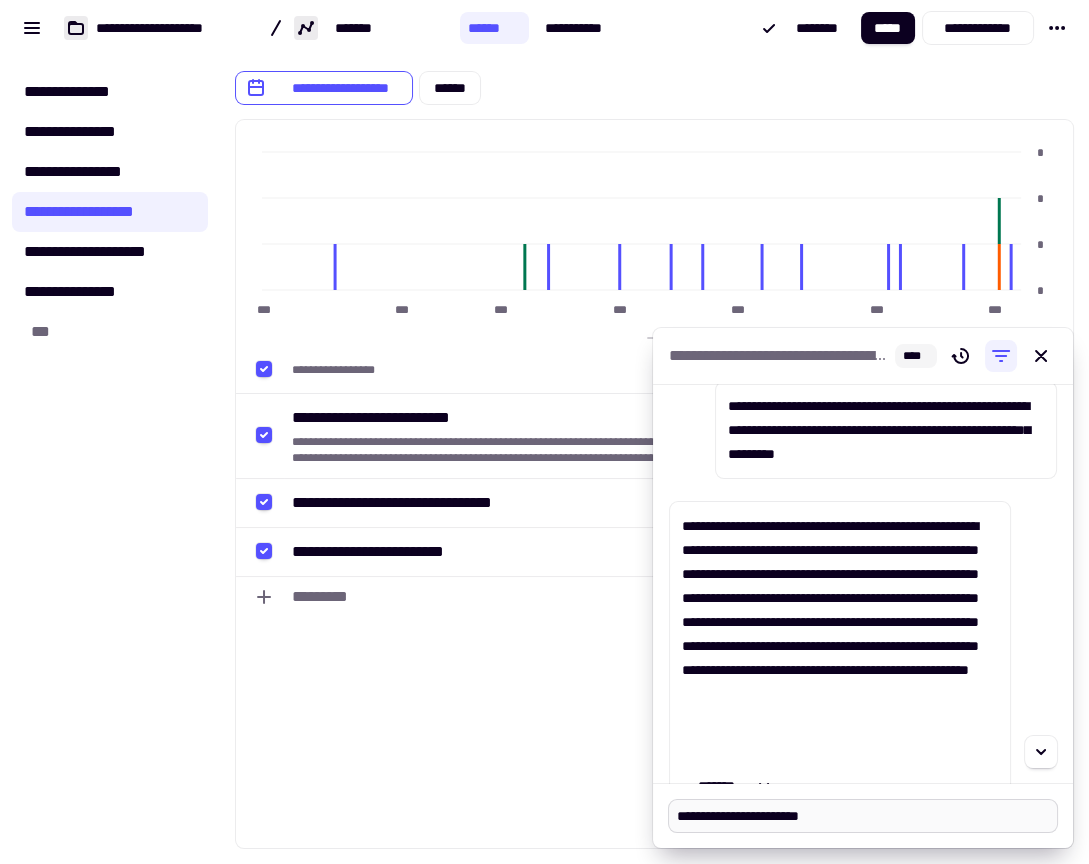 type on "**********" 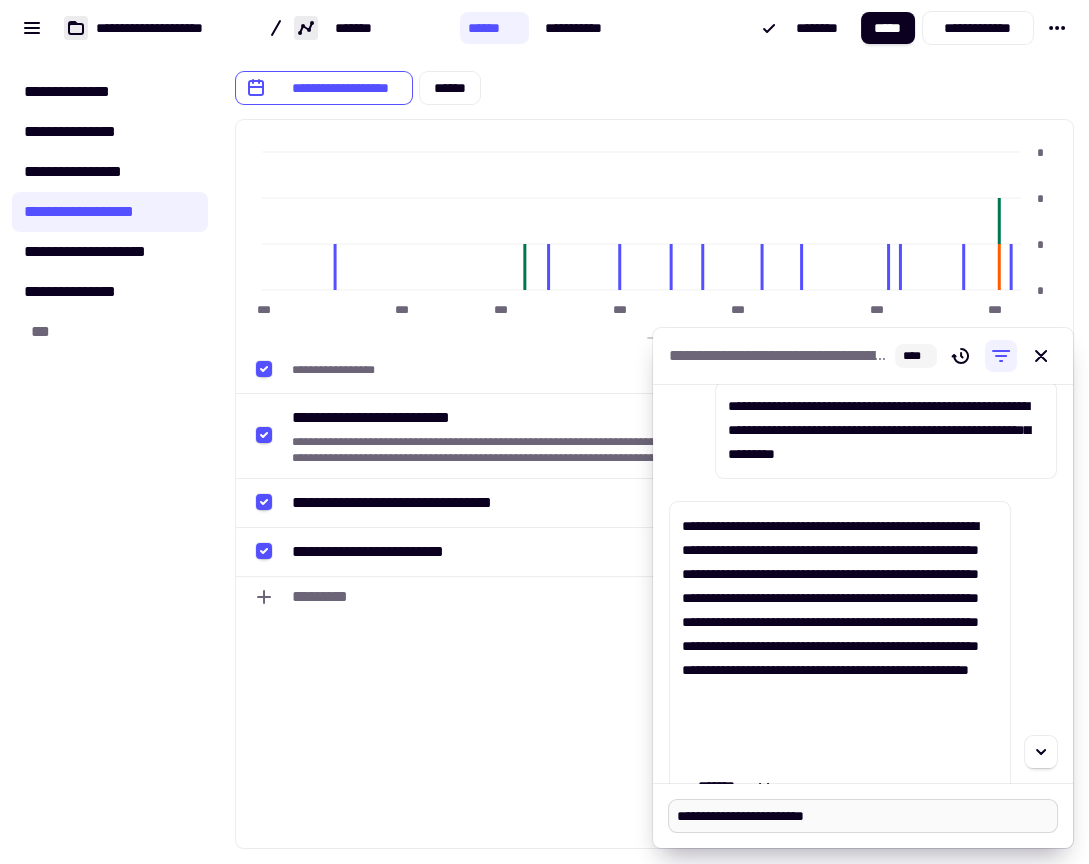 type on "**********" 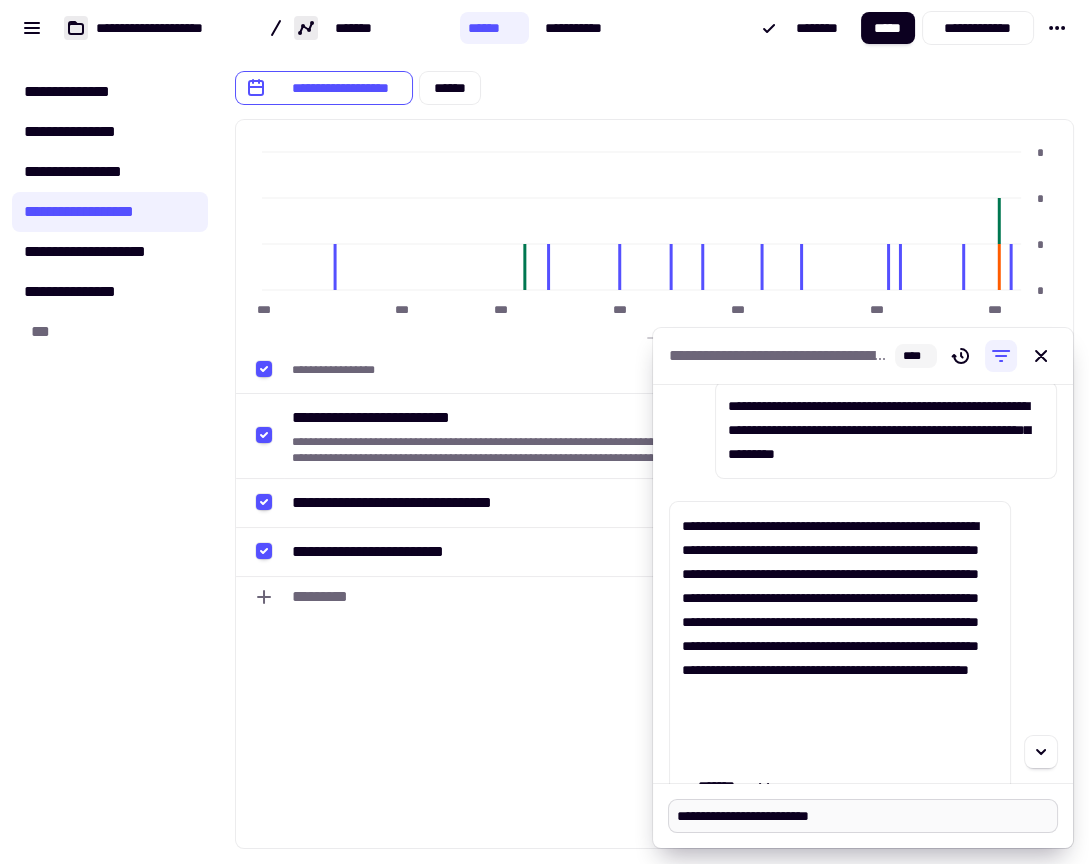 type on "**********" 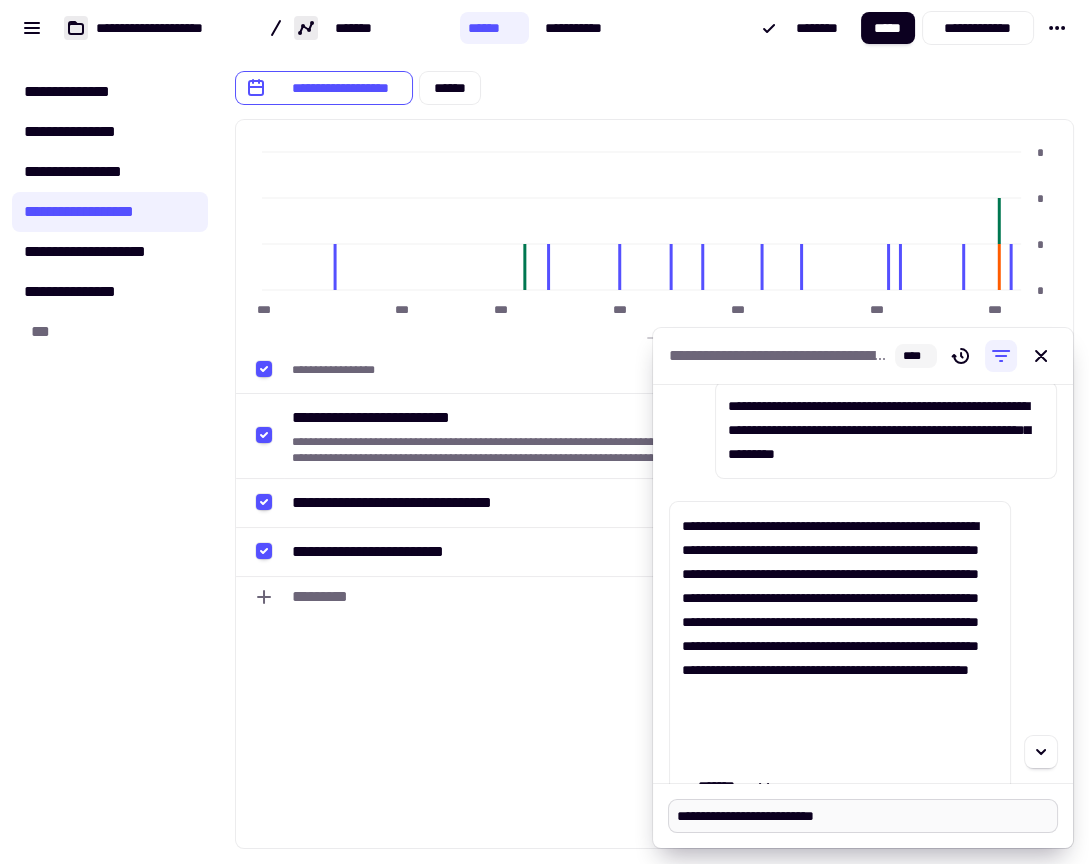 type on "**********" 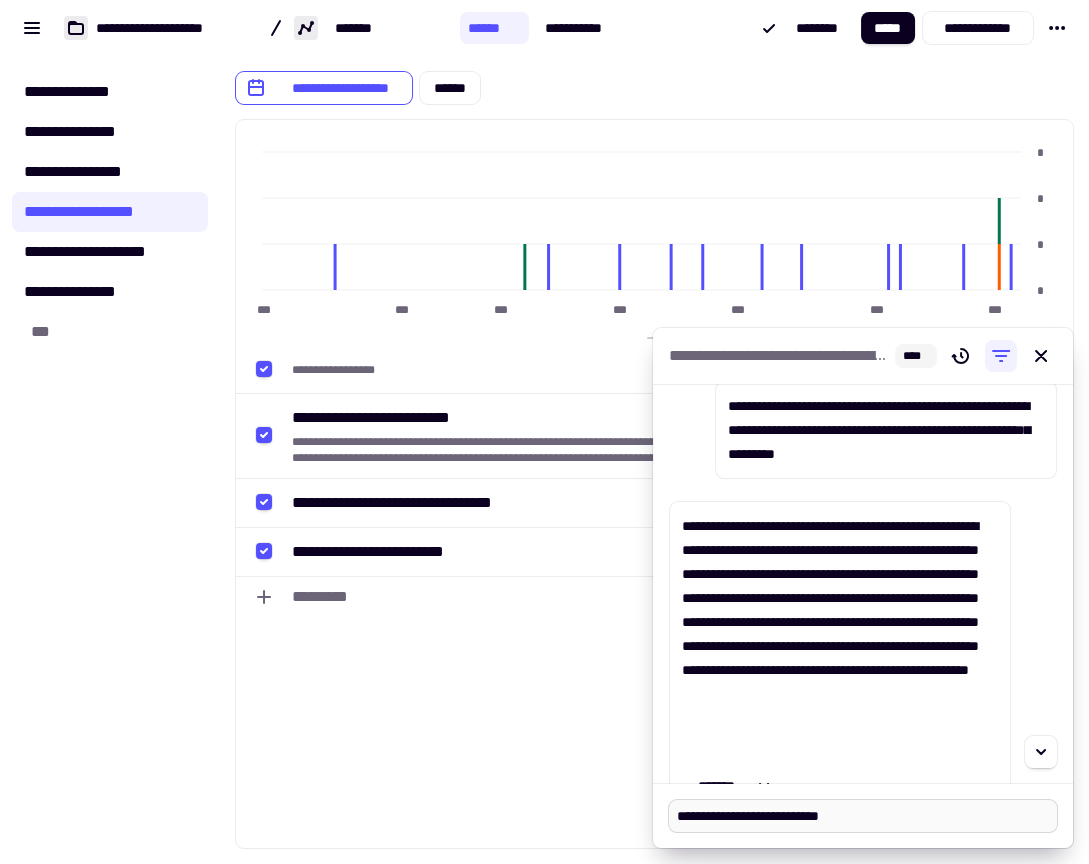 paste on "**********" 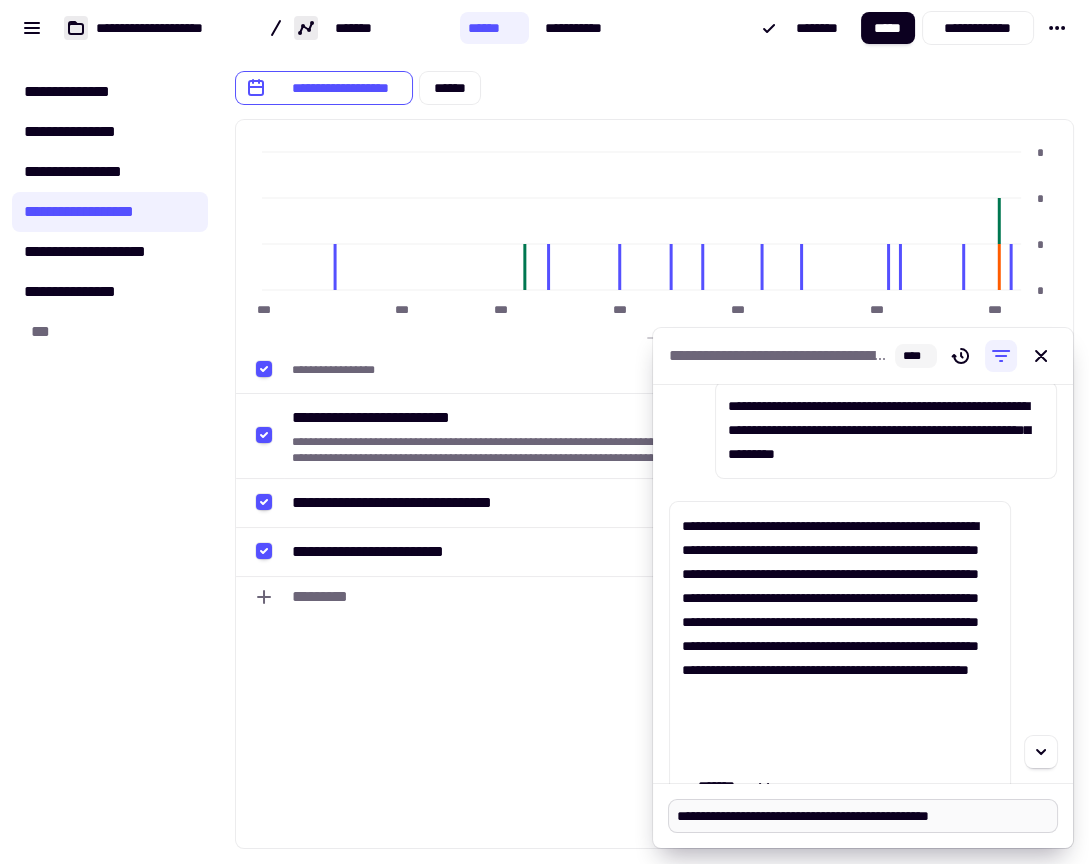 type on "**********" 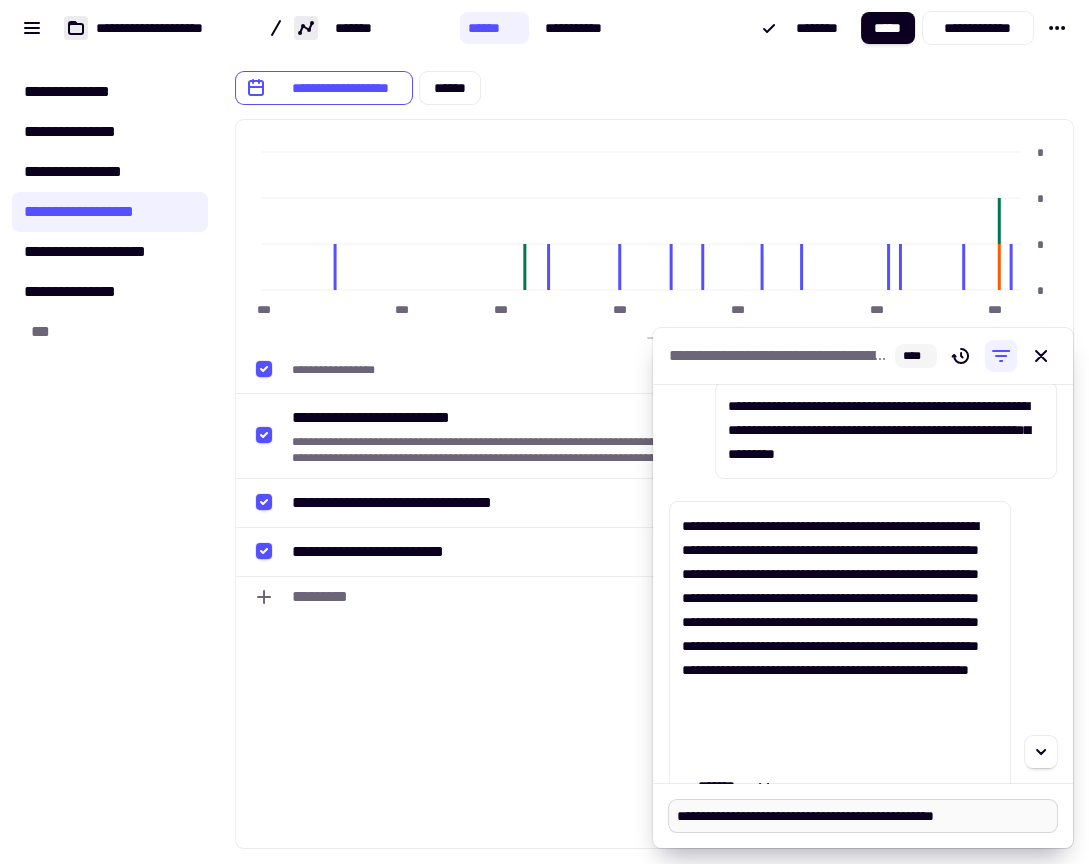 type on "**********" 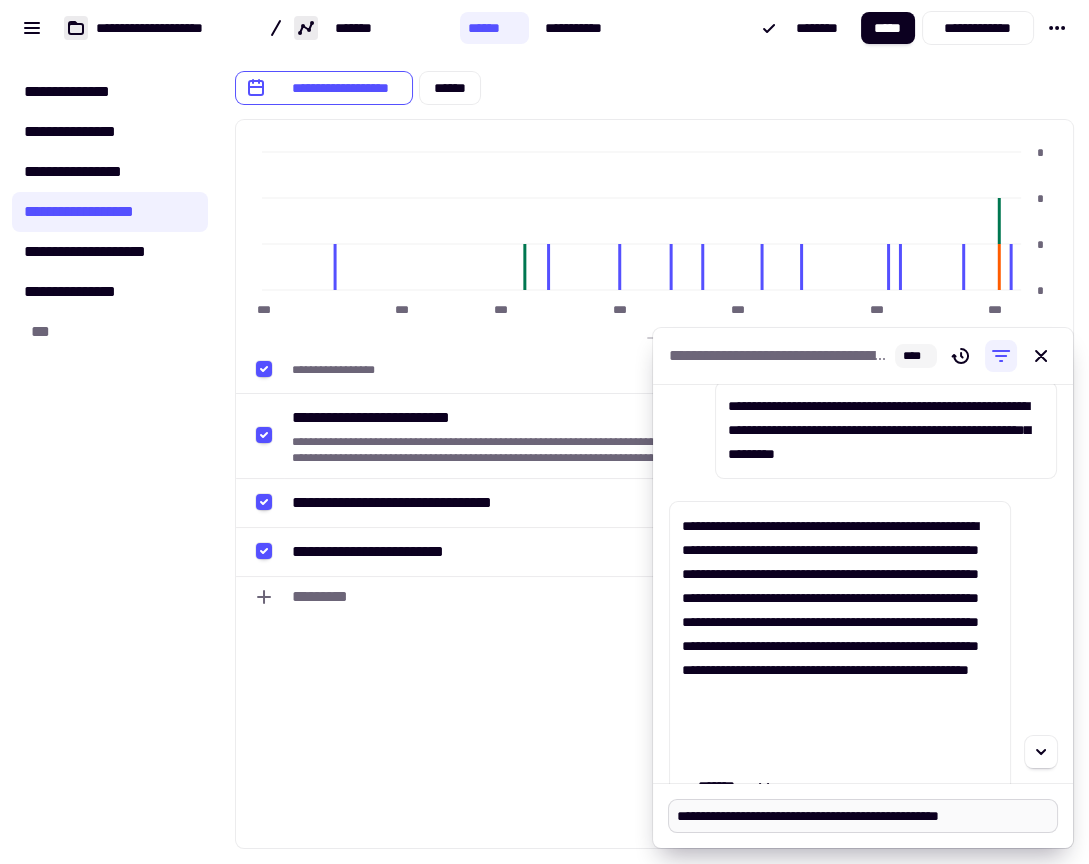 type on "**********" 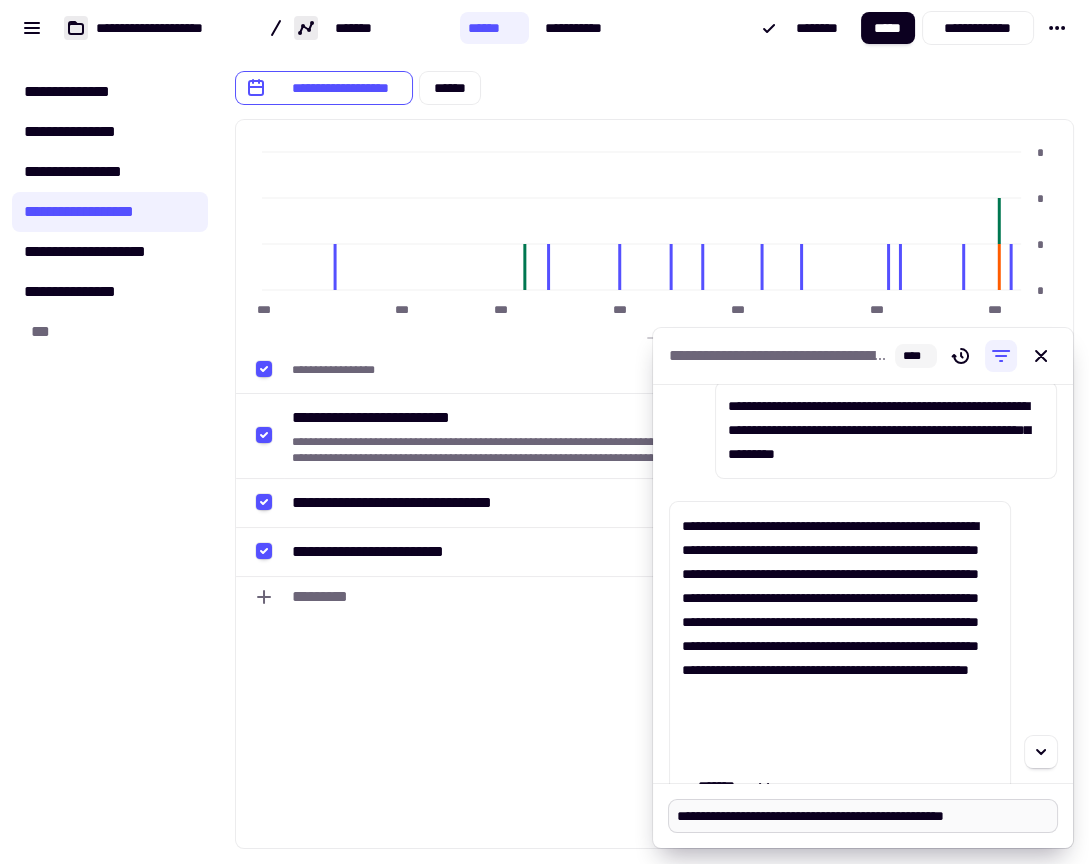 type on "**********" 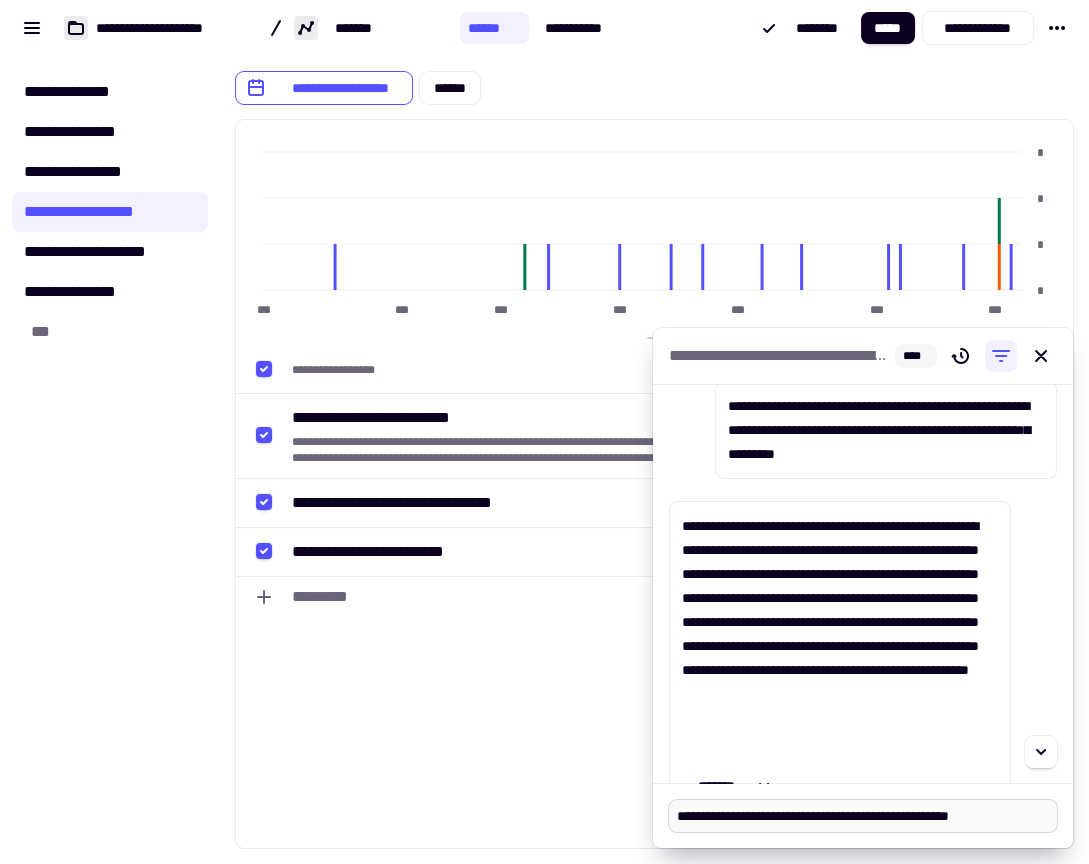 type on "**********" 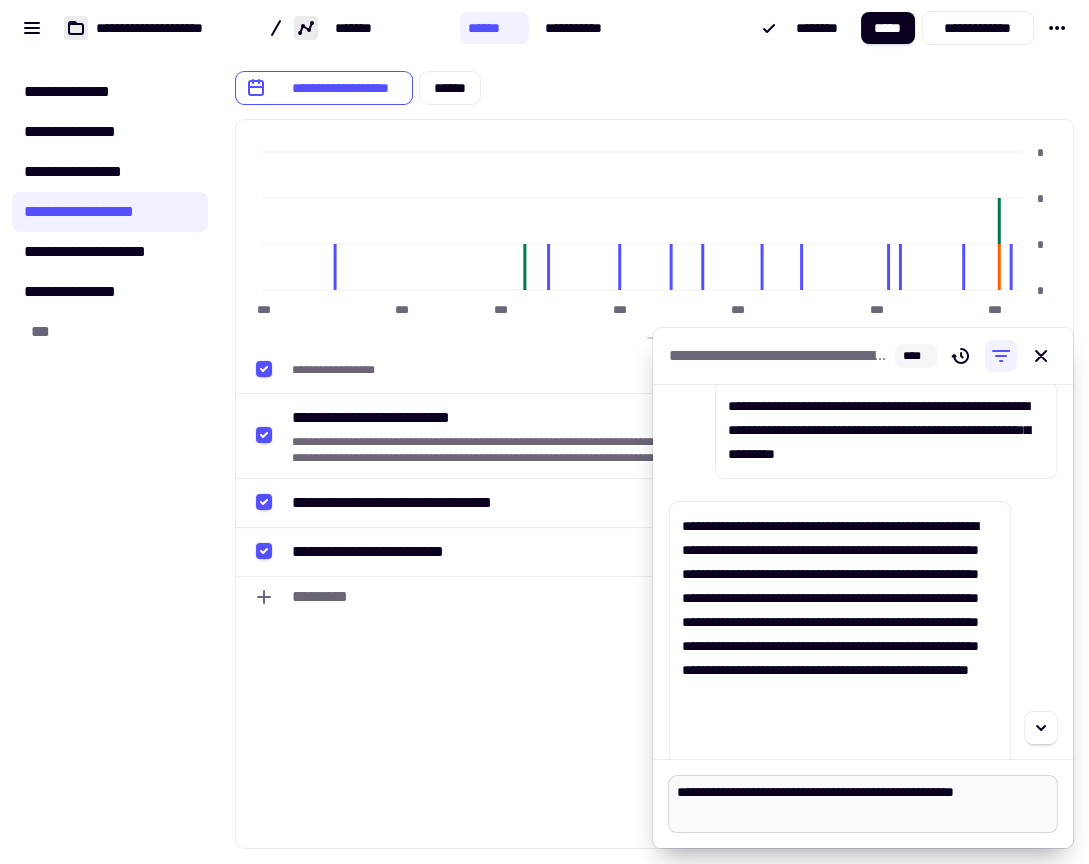 type on "**********" 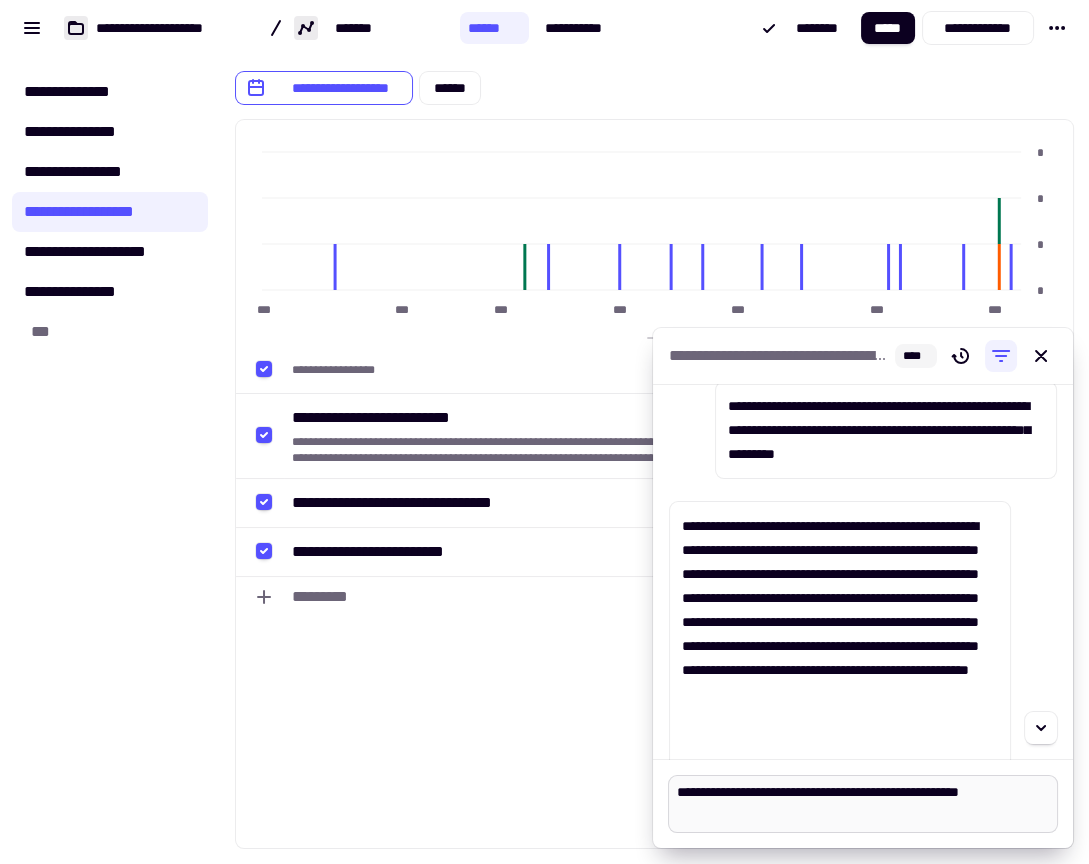 type on "**********" 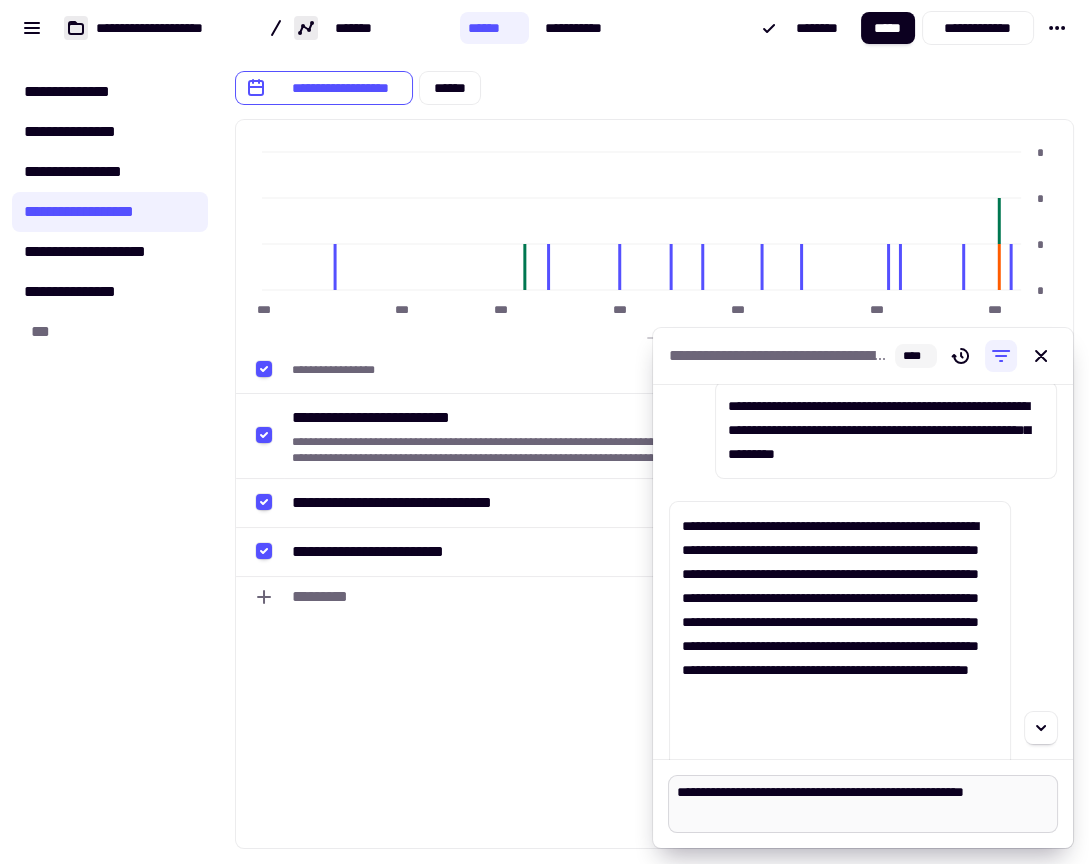 type on "**********" 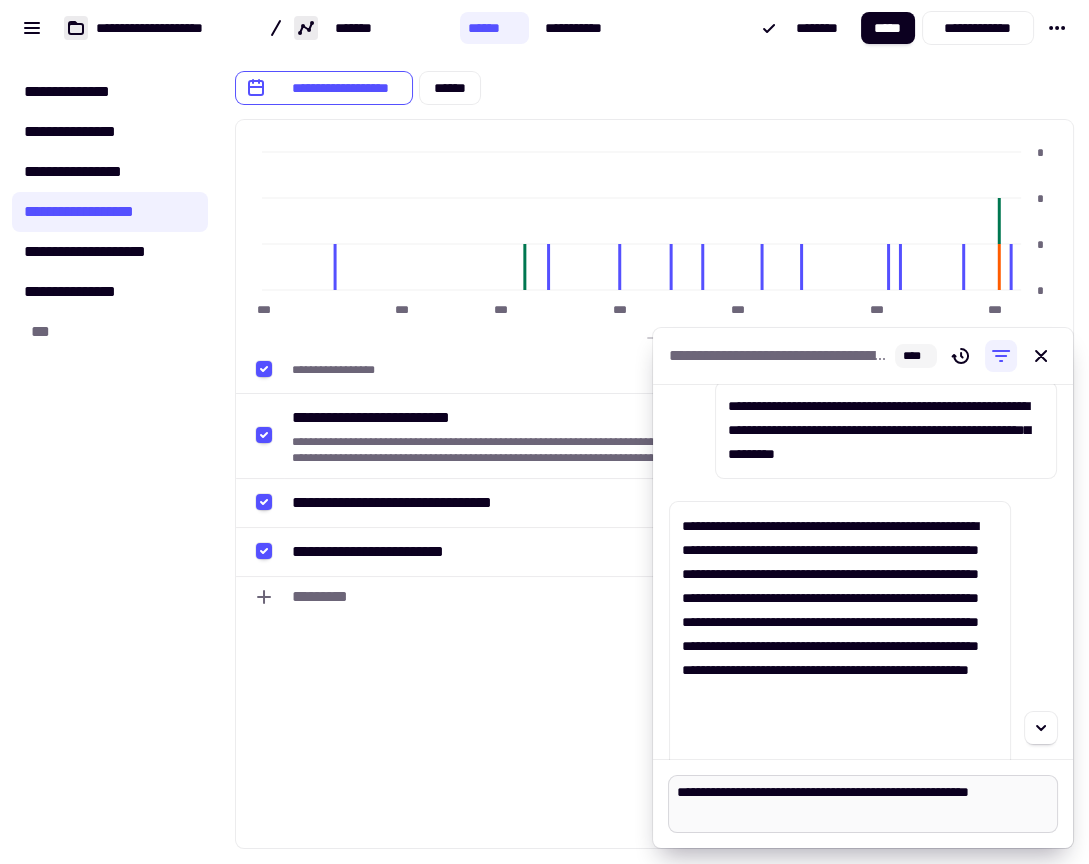 type on "**********" 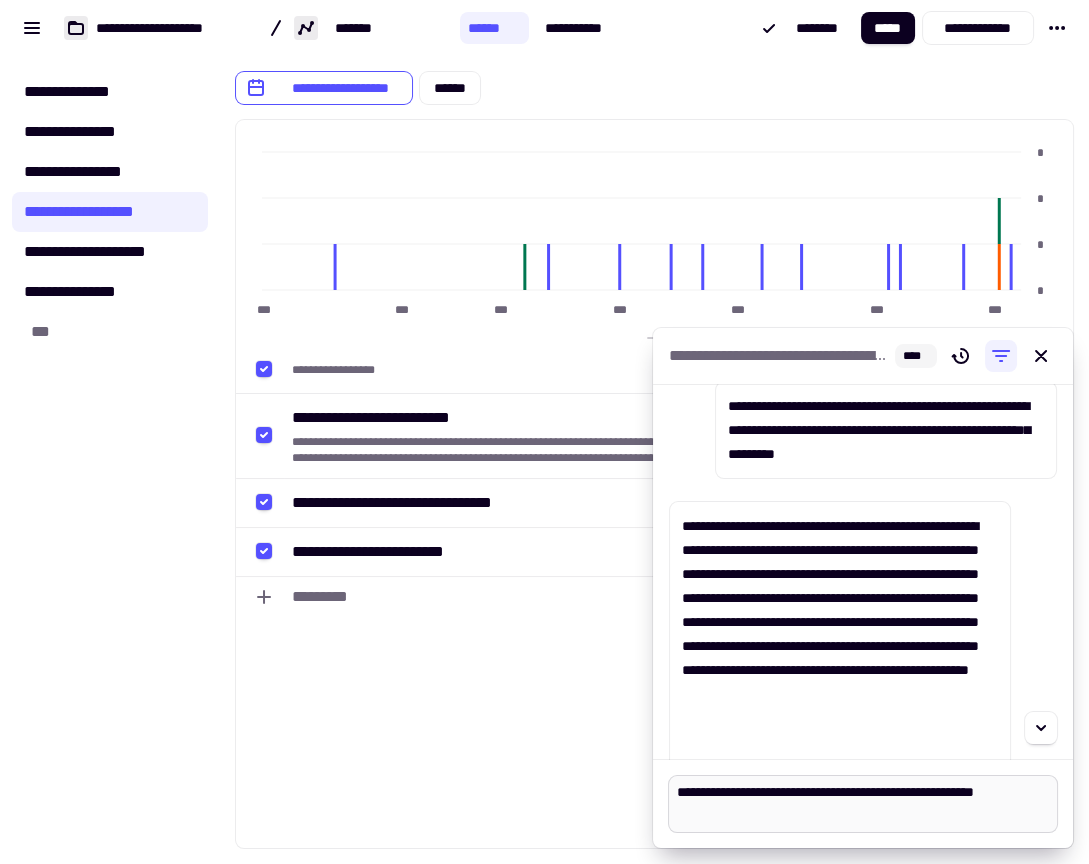 type on "**********" 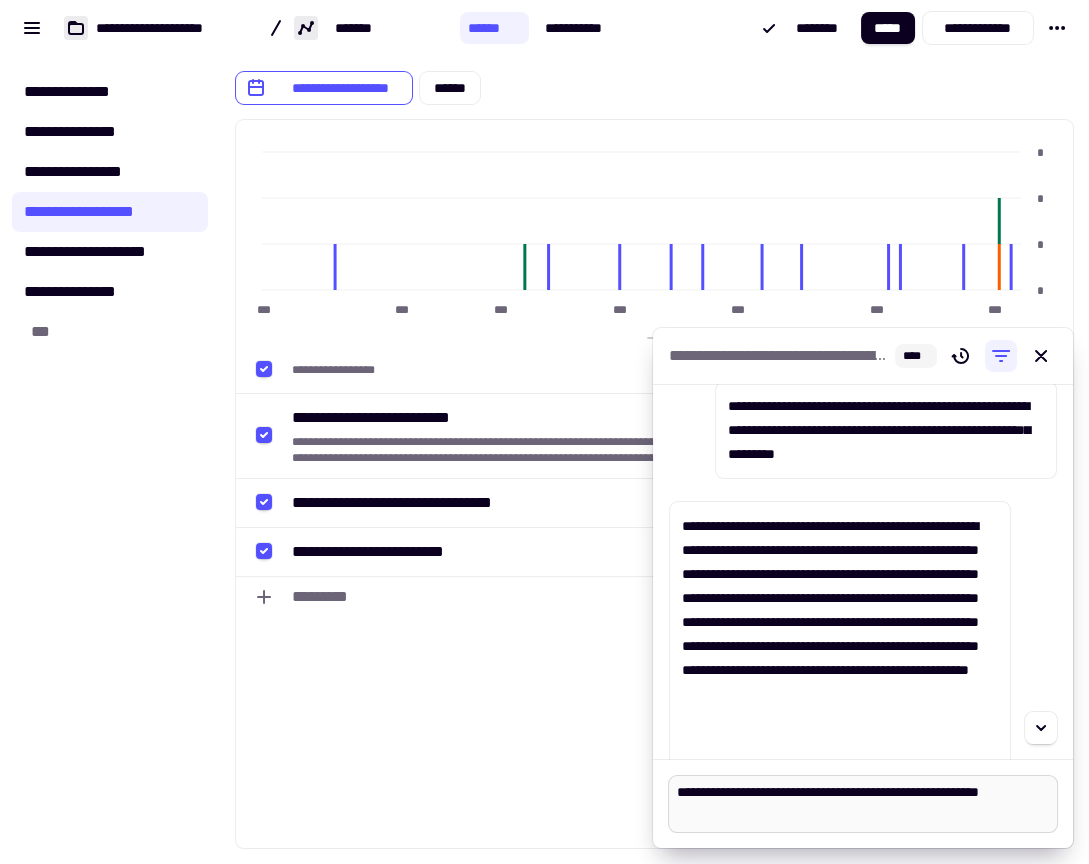 type on "**********" 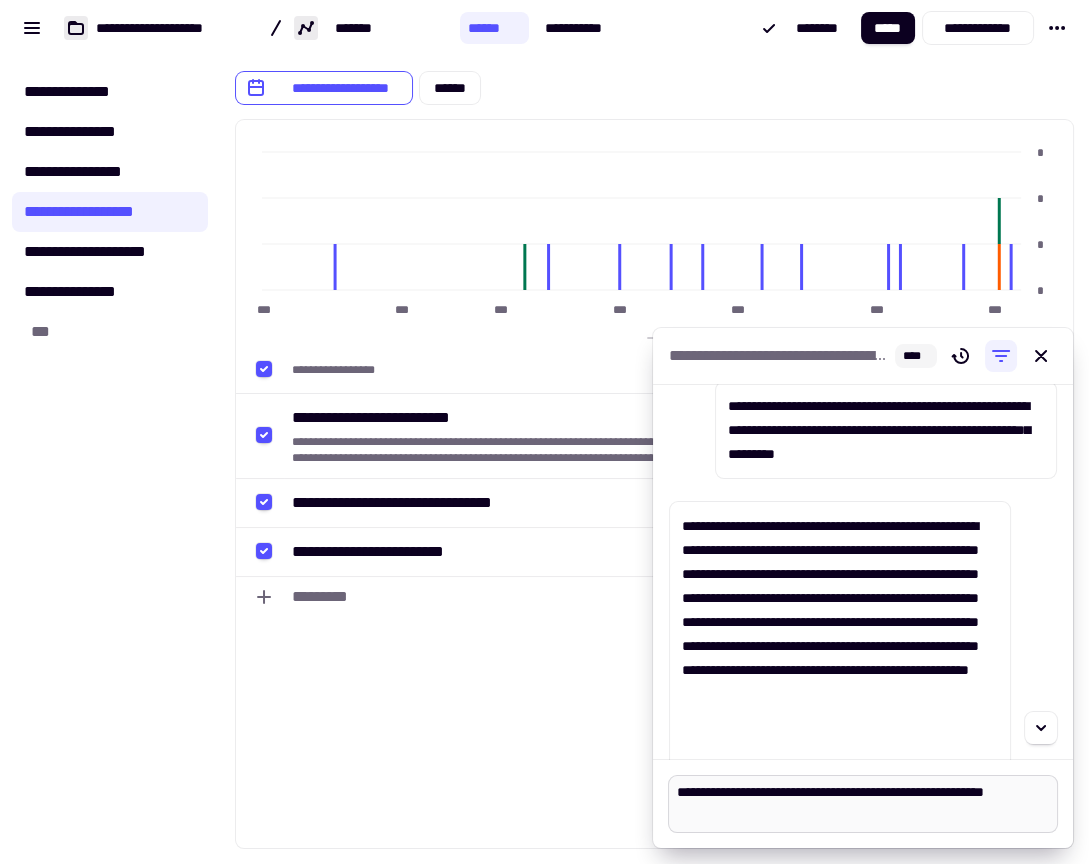 type on "**********" 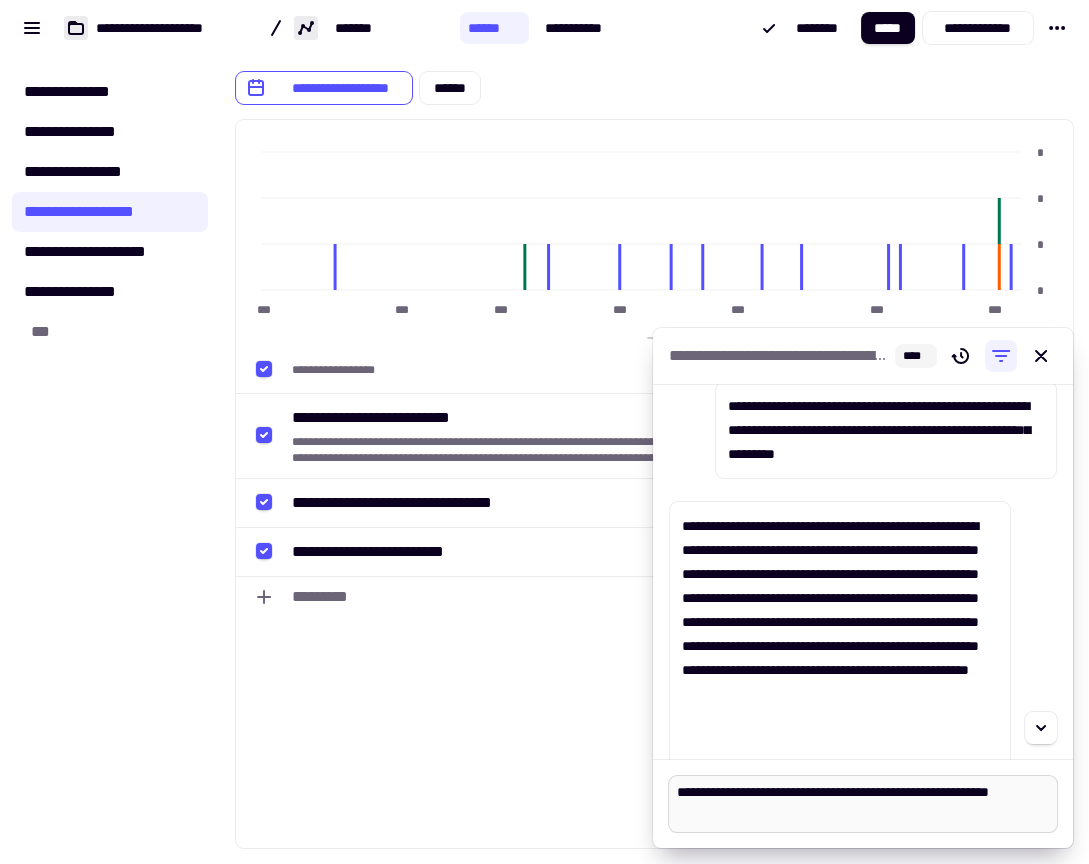 type on "**********" 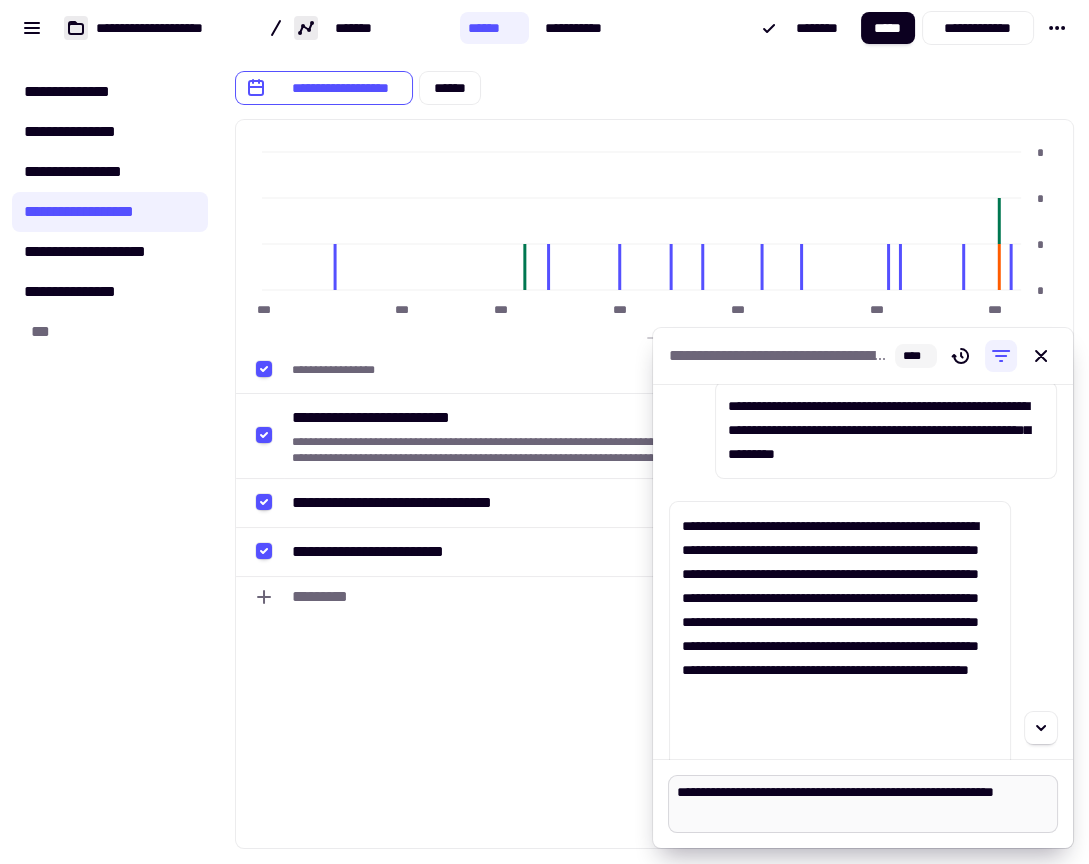 type on "**********" 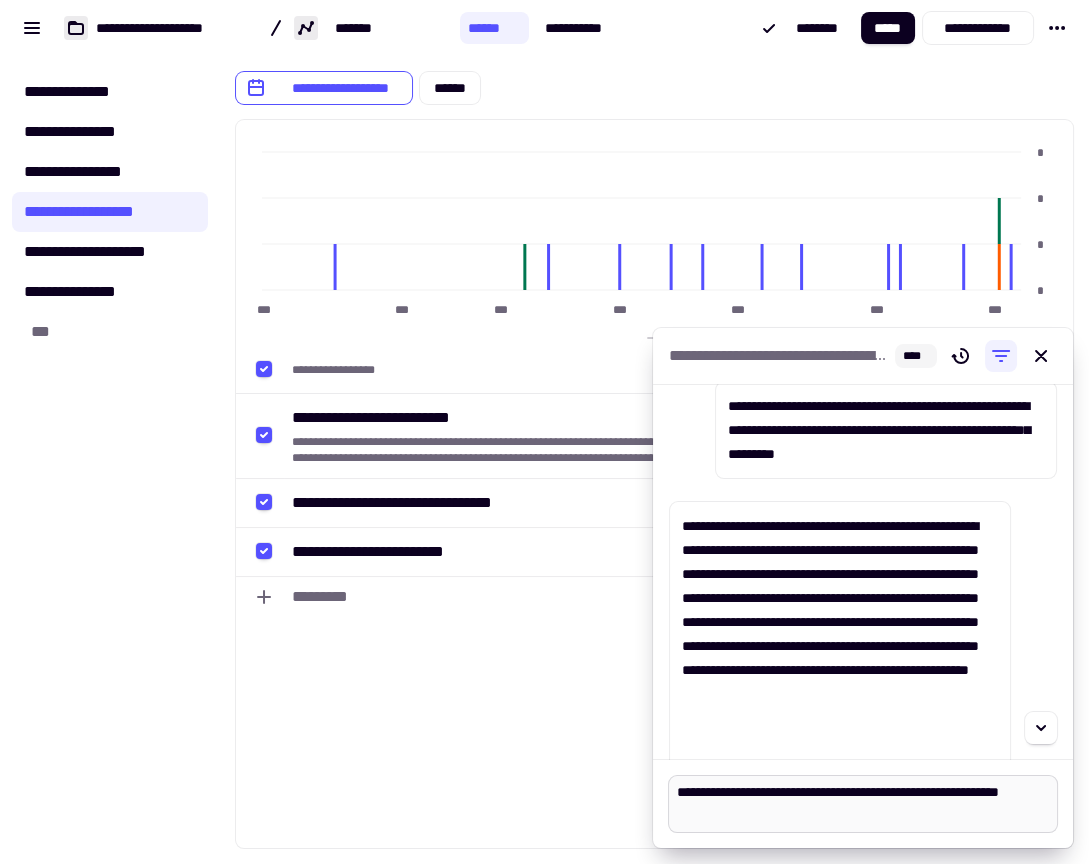 type on "**********" 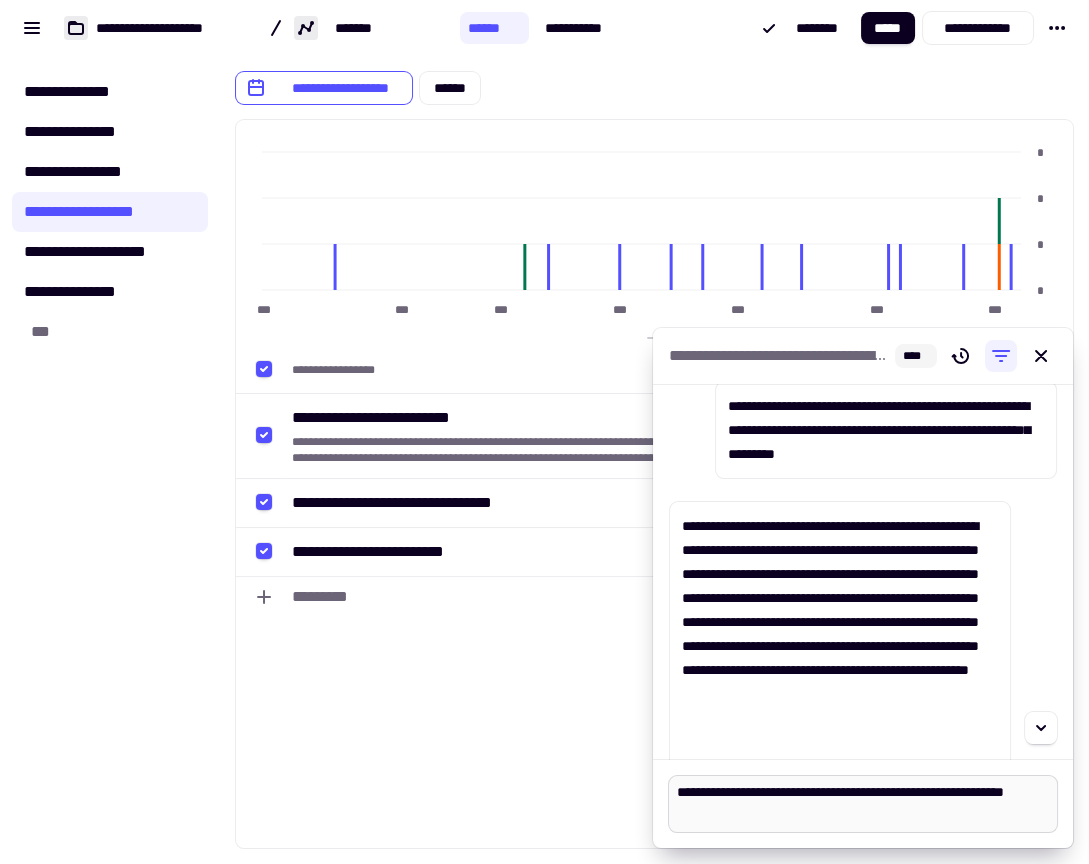 type on "**********" 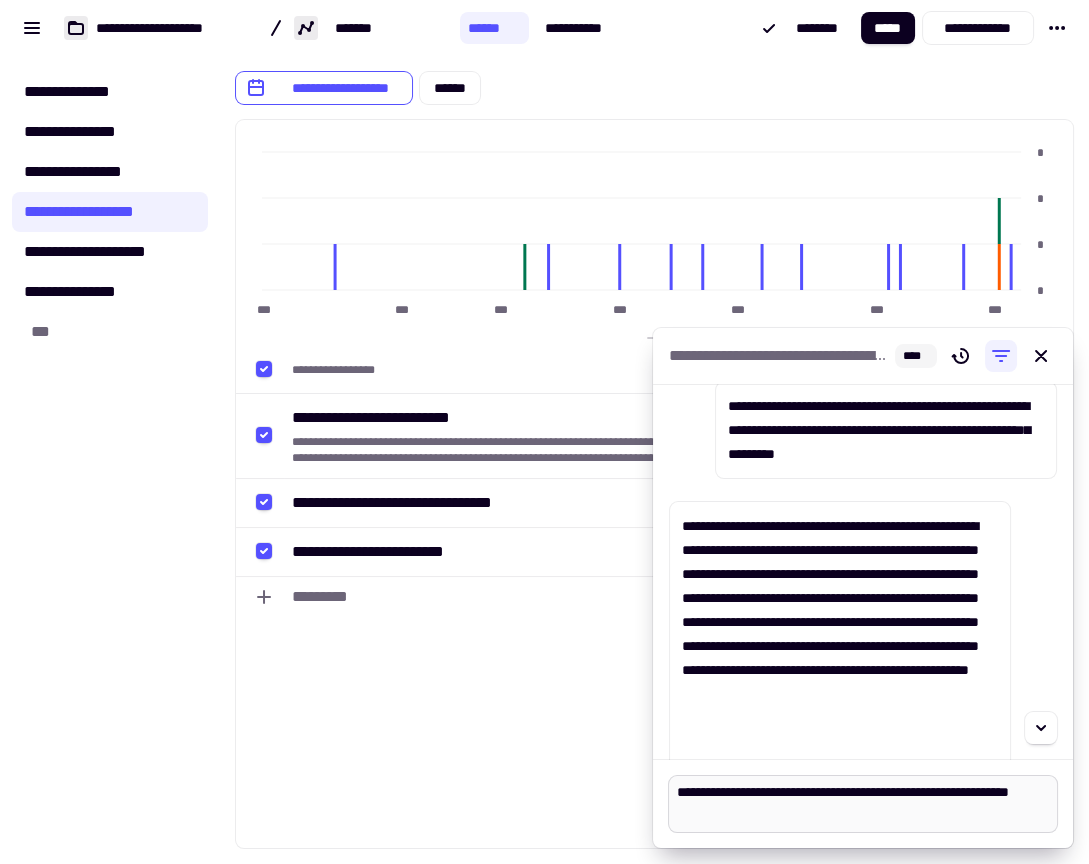 type on "**********" 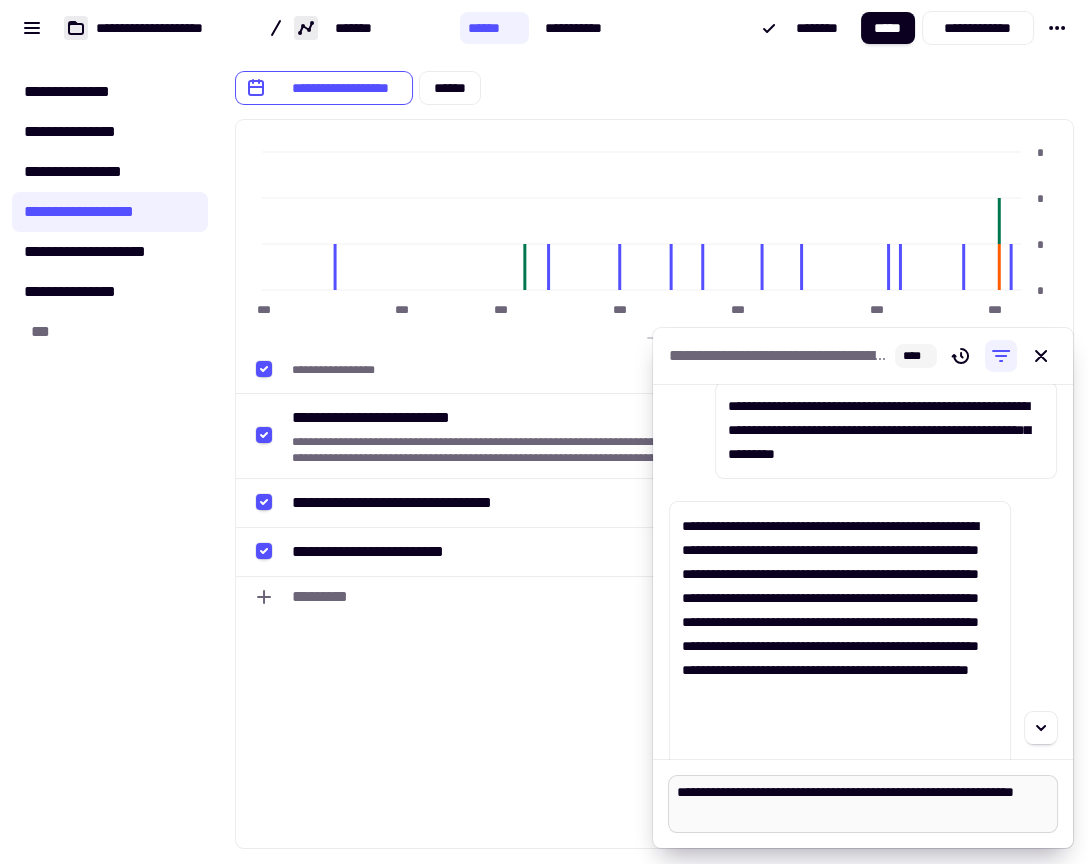 type on "**********" 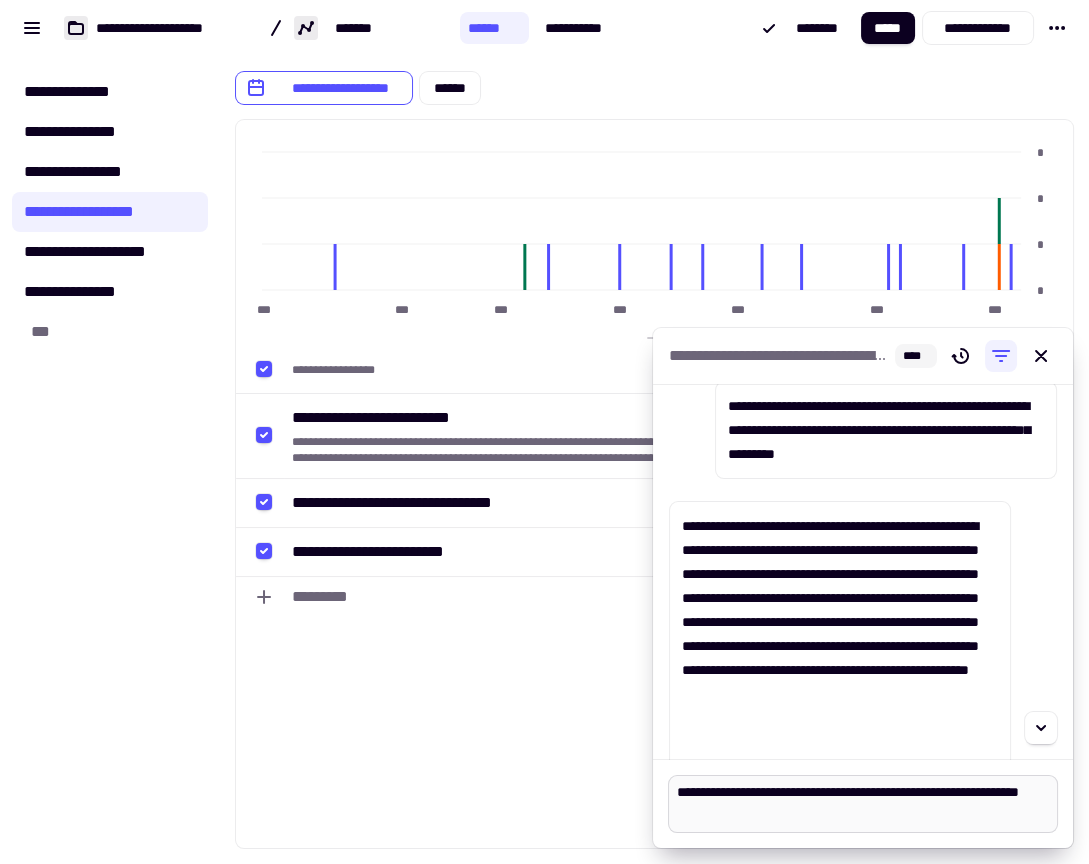 type on "**********" 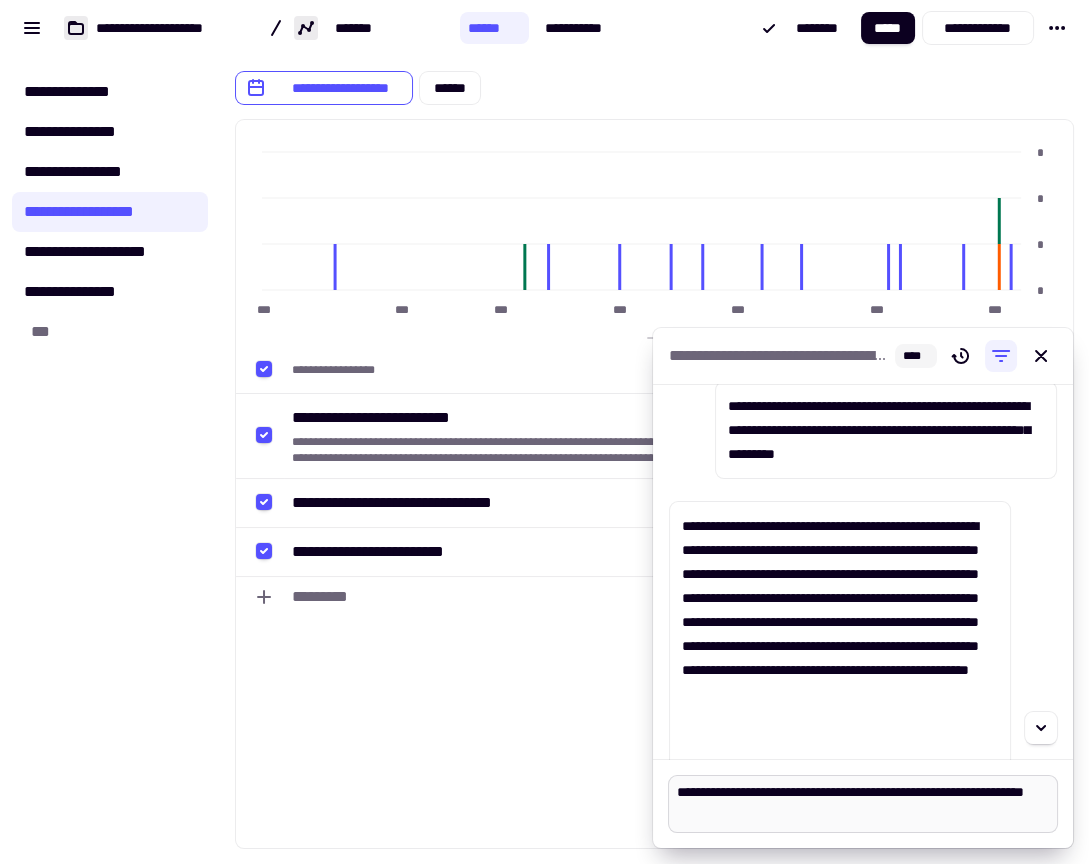 type on "*" 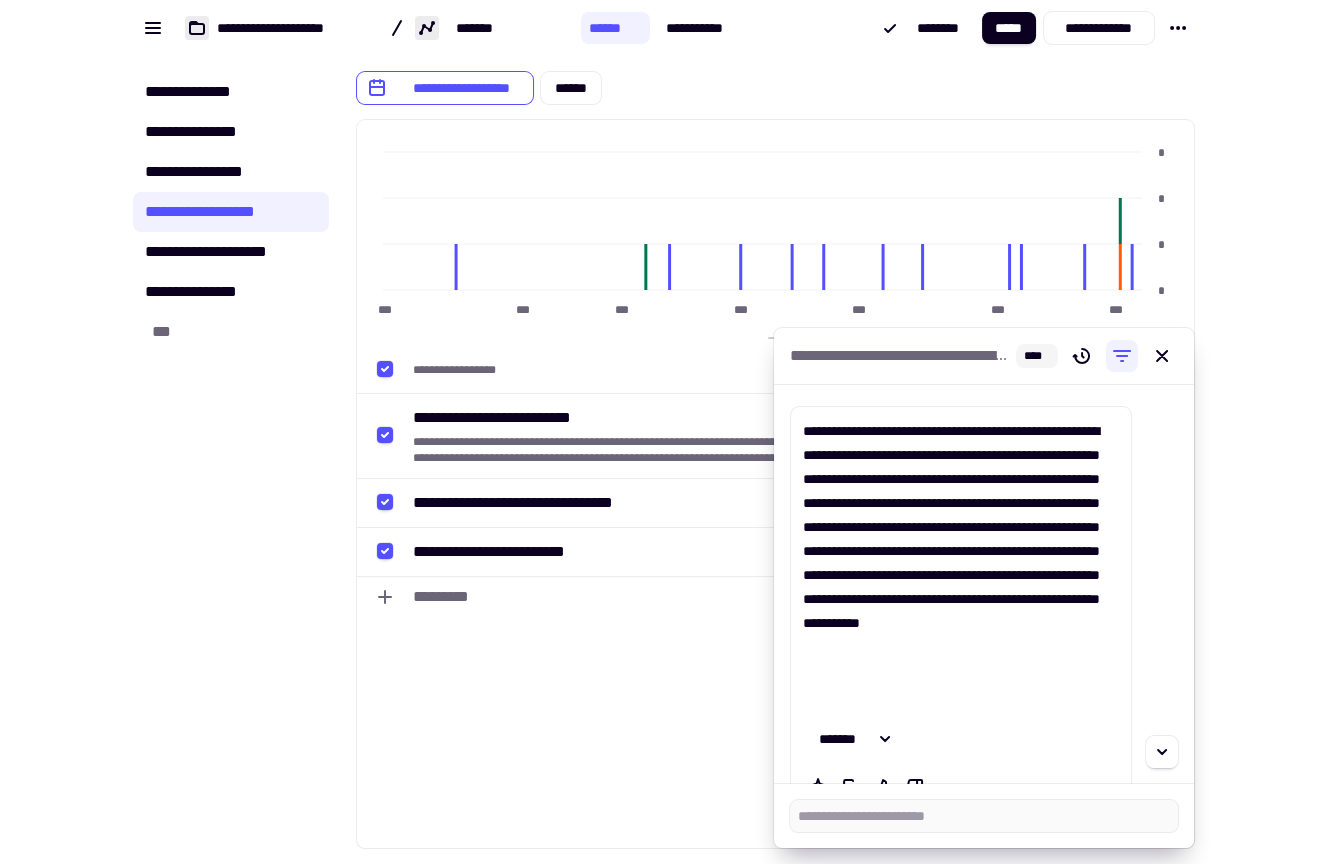 scroll, scrollTop: 4417, scrollLeft: 0, axis: vertical 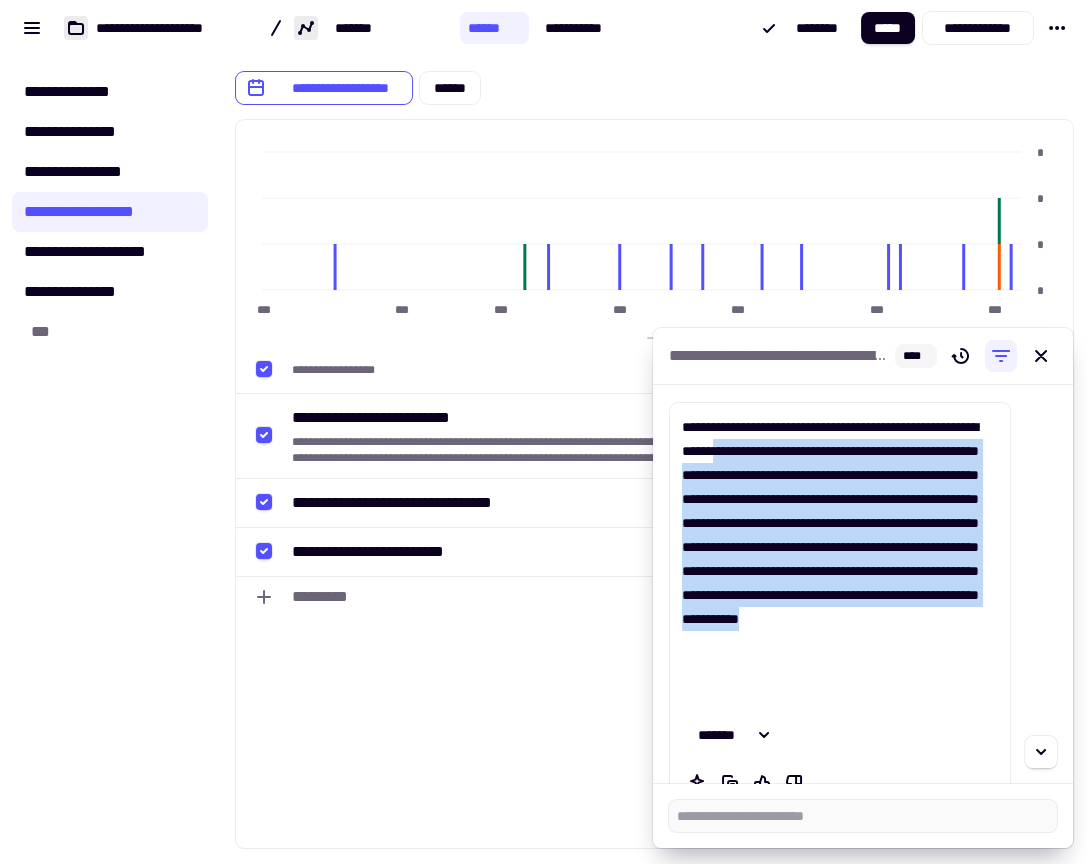 drag, startPoint x: 816, startPoint y: 454, endPoint x: 870, endPoint y: 689, distance: 241.12445 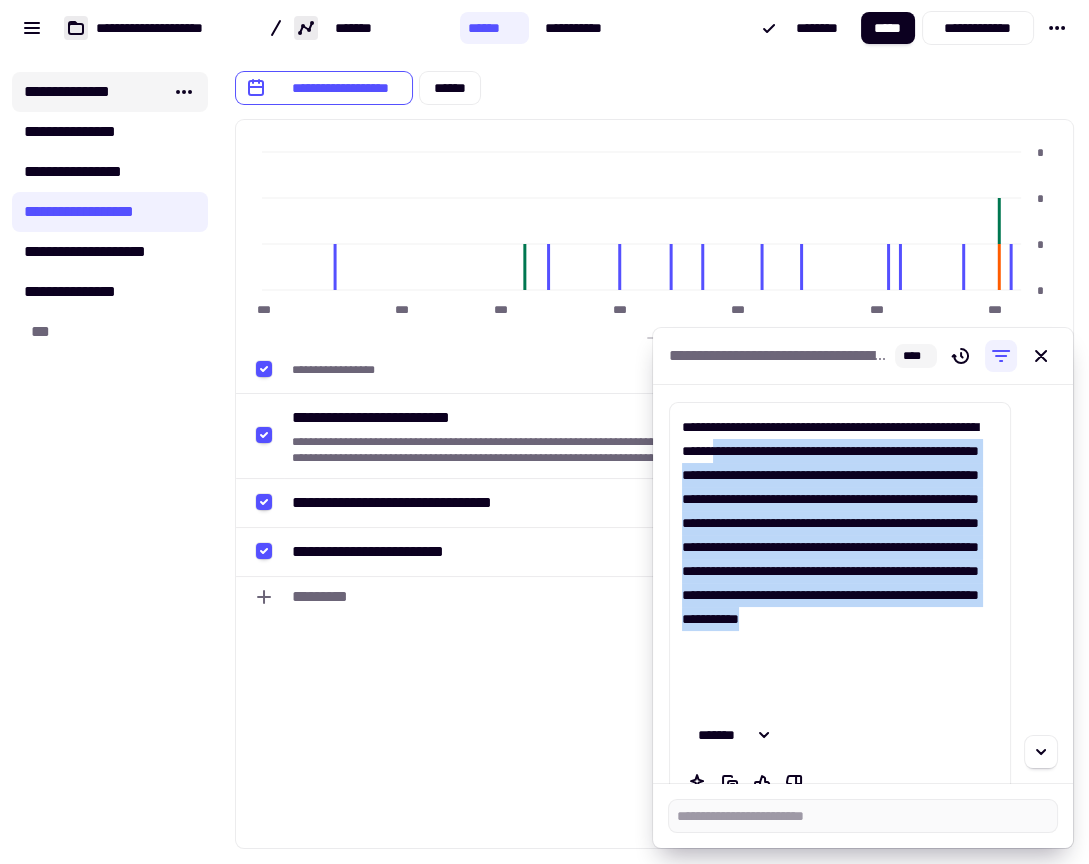 click on "**********" 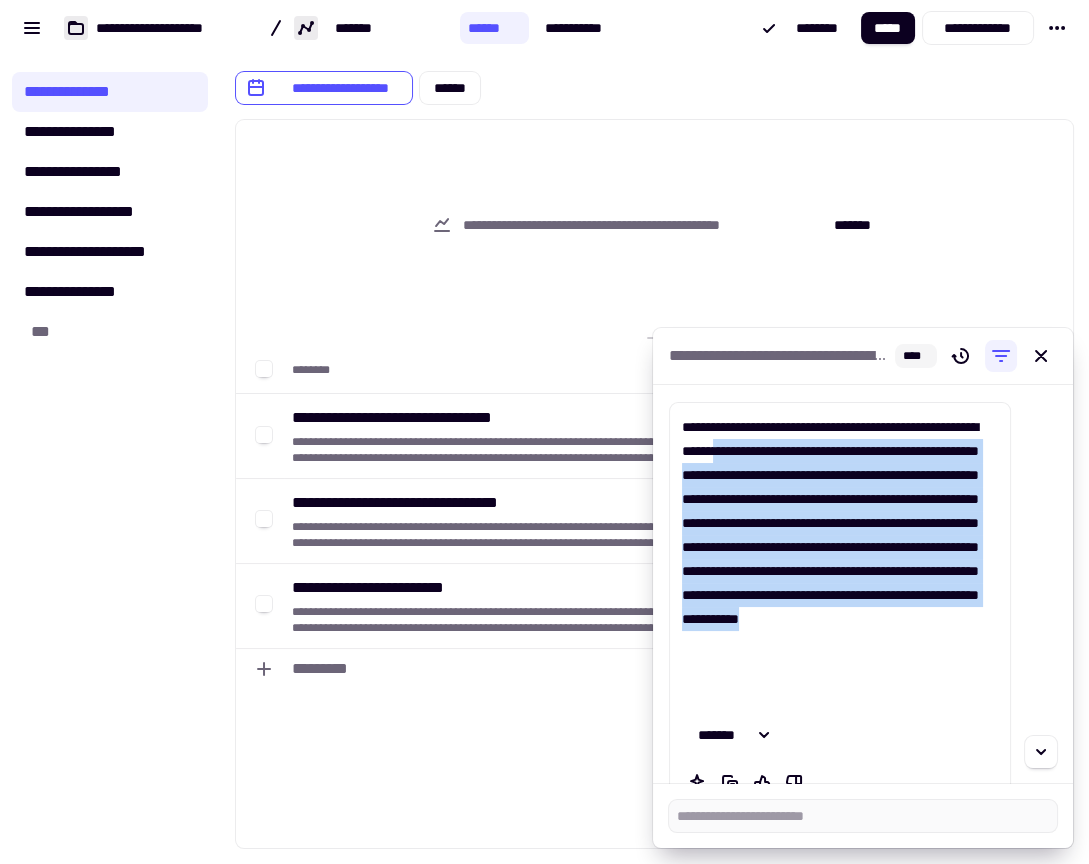 type on "*" 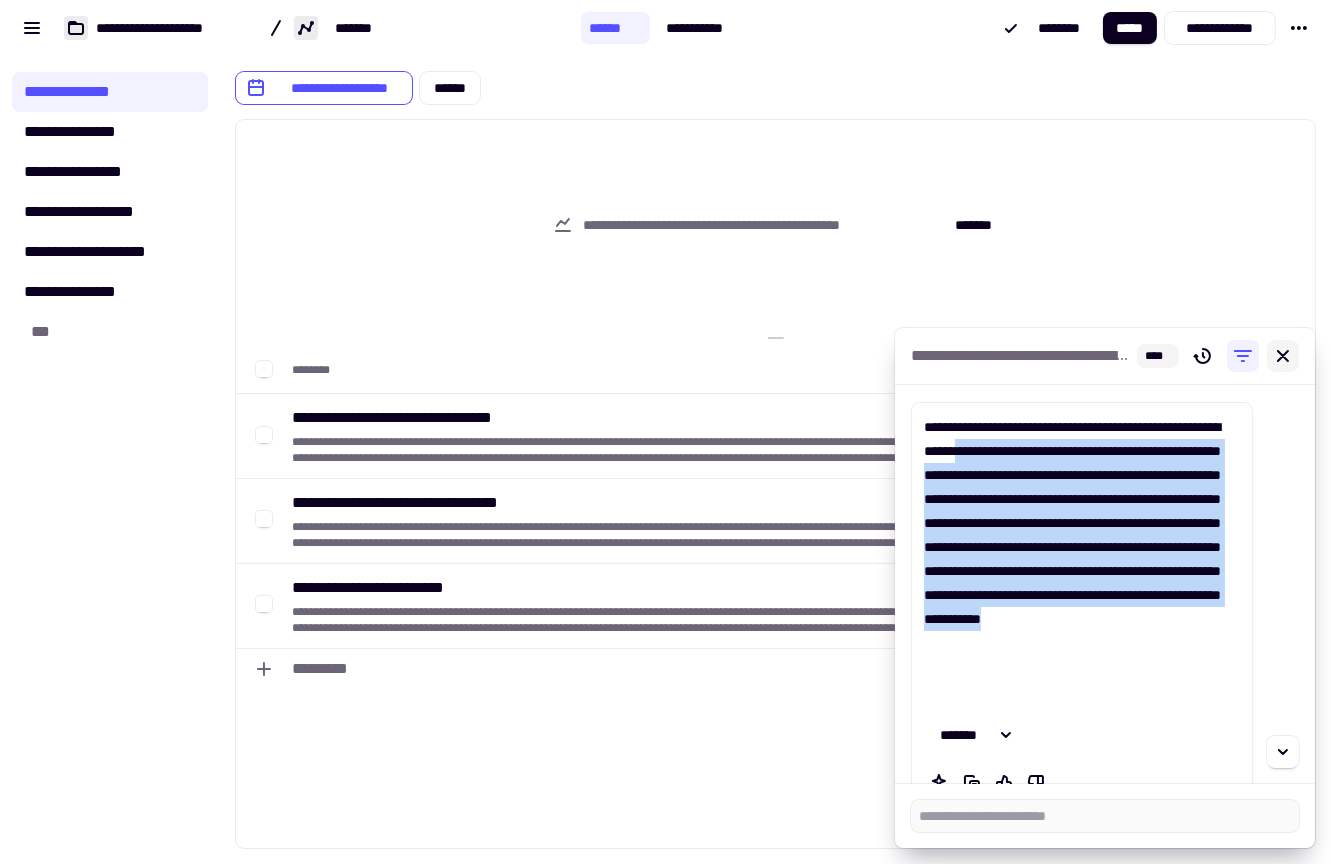 click 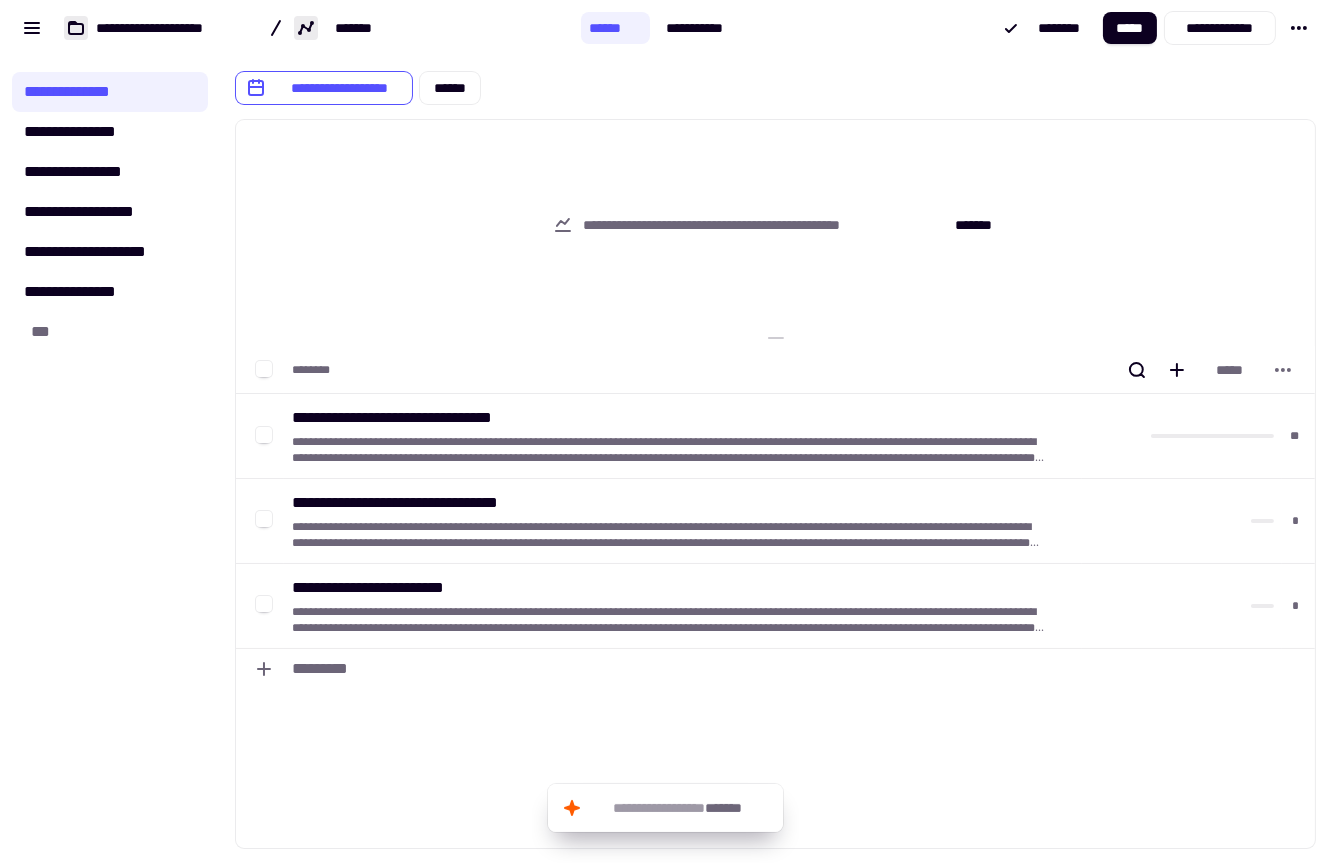 click on "**********" at bounding box center (781, 225) 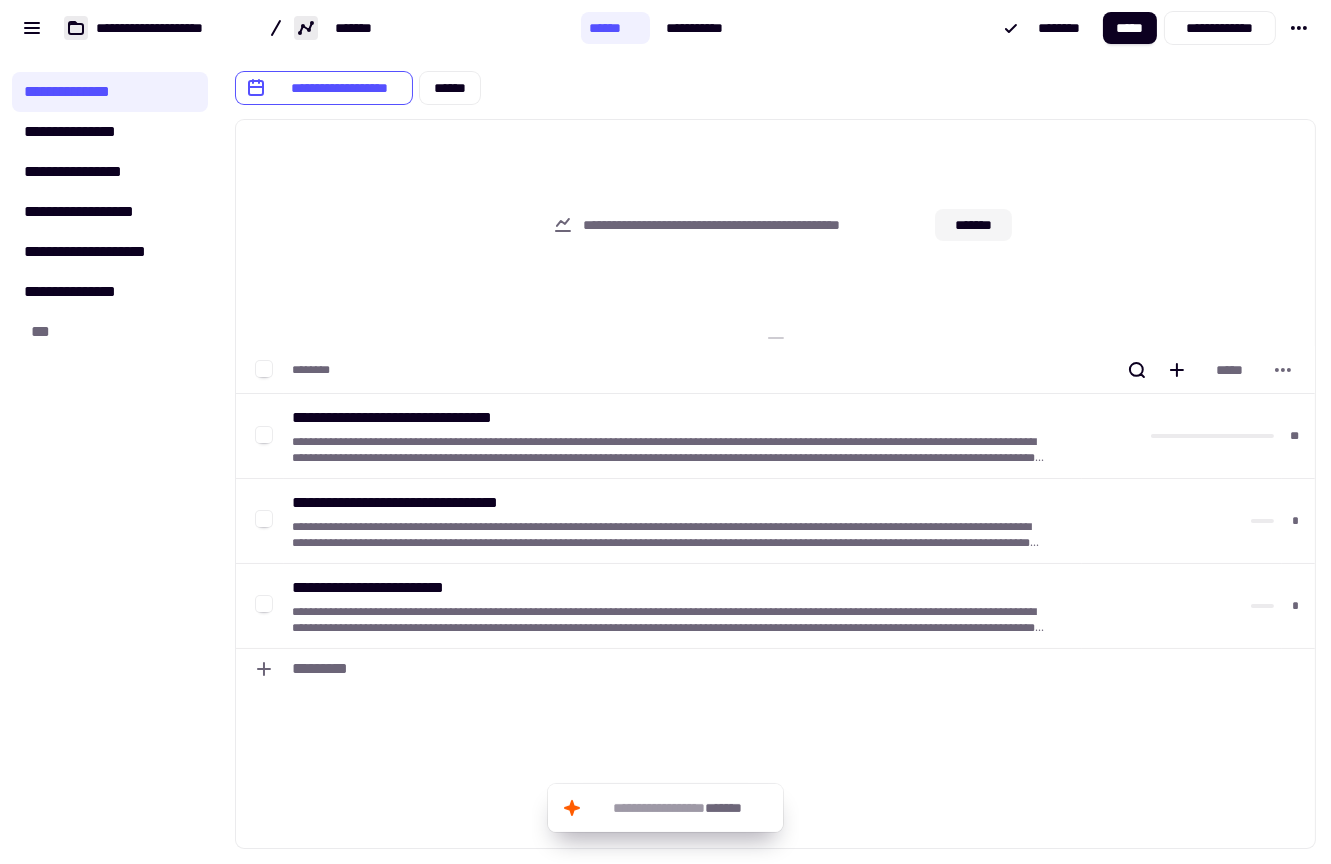 click on "*******" 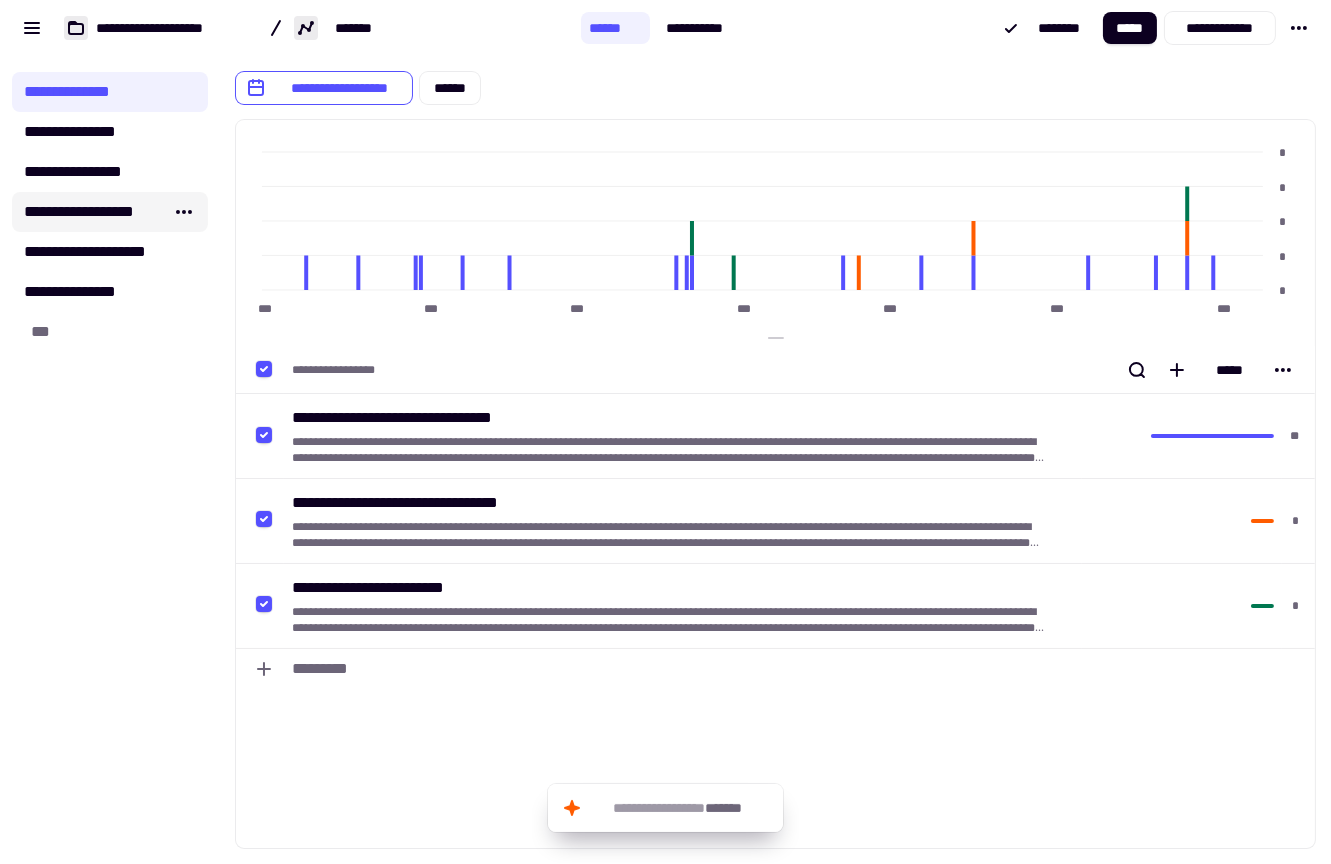 click on "**********" 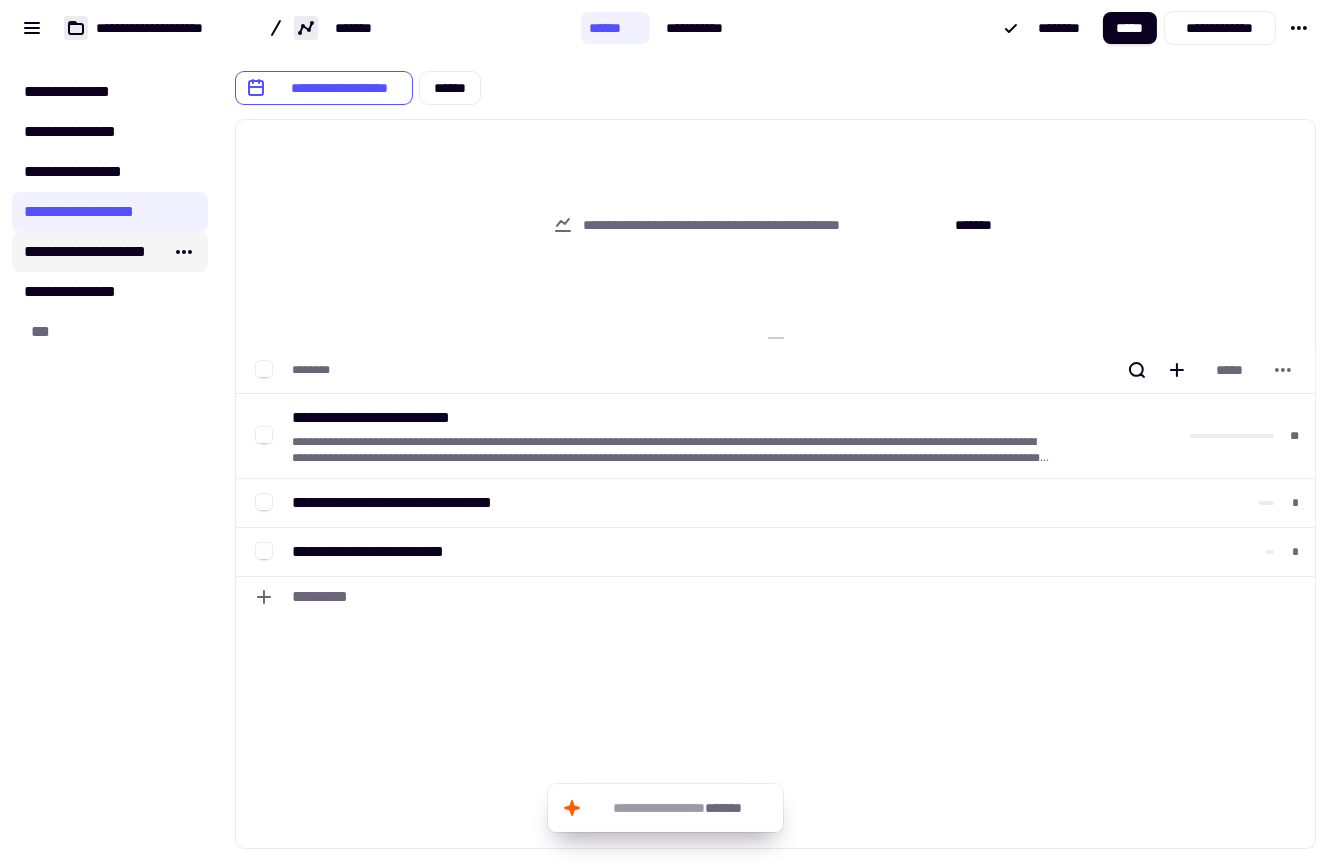click on "**********" 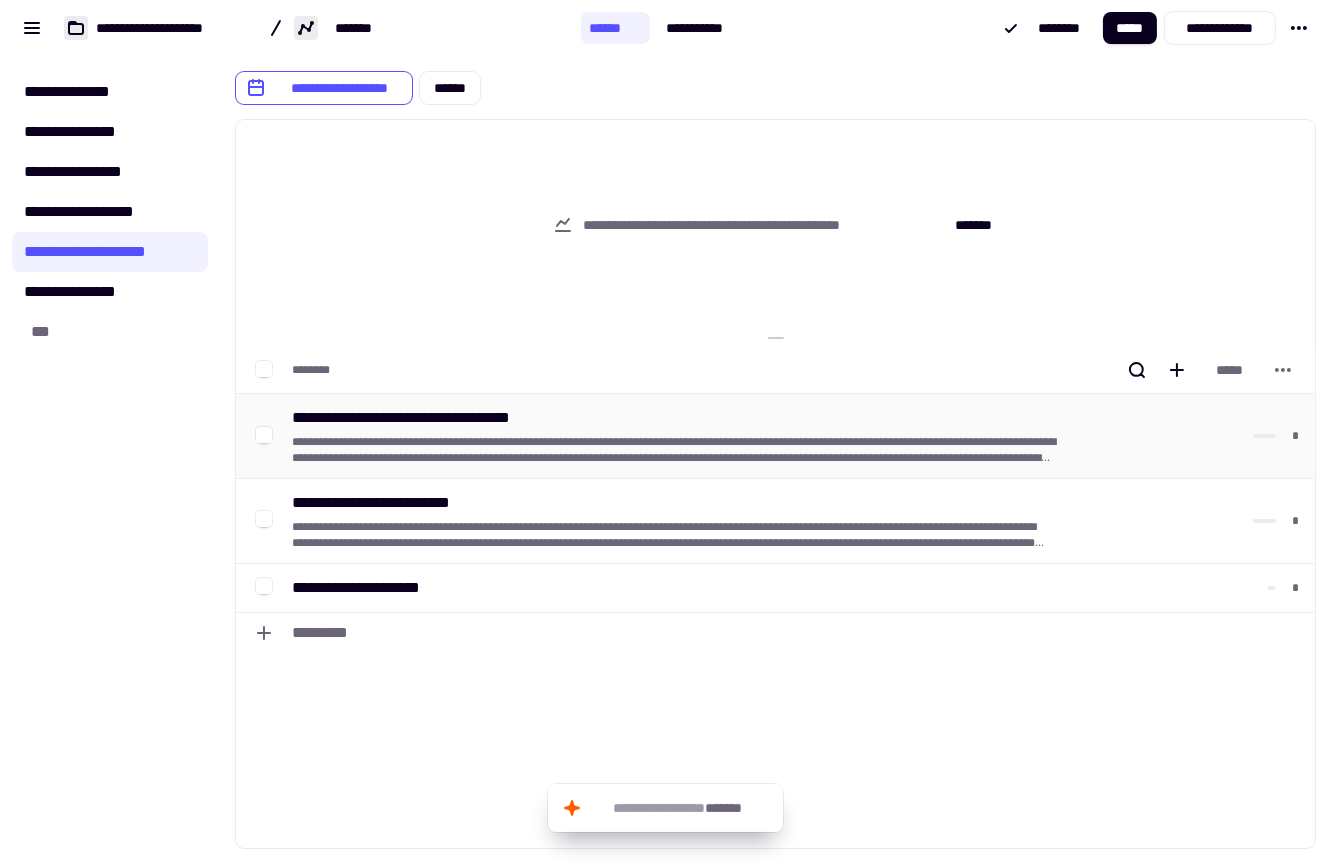 click on "**********" at bounding box center [675, 450] 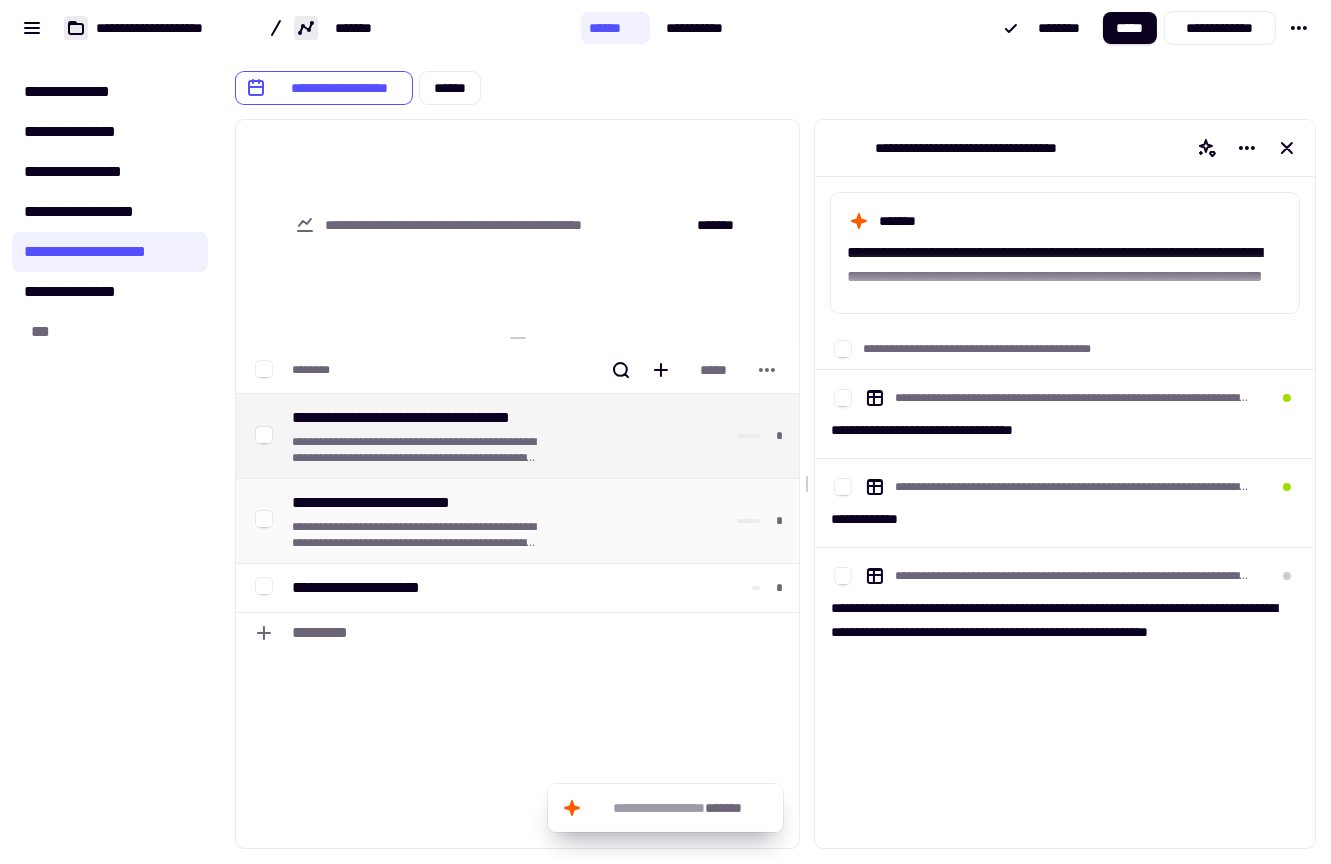click at bounding box center (417, 535) 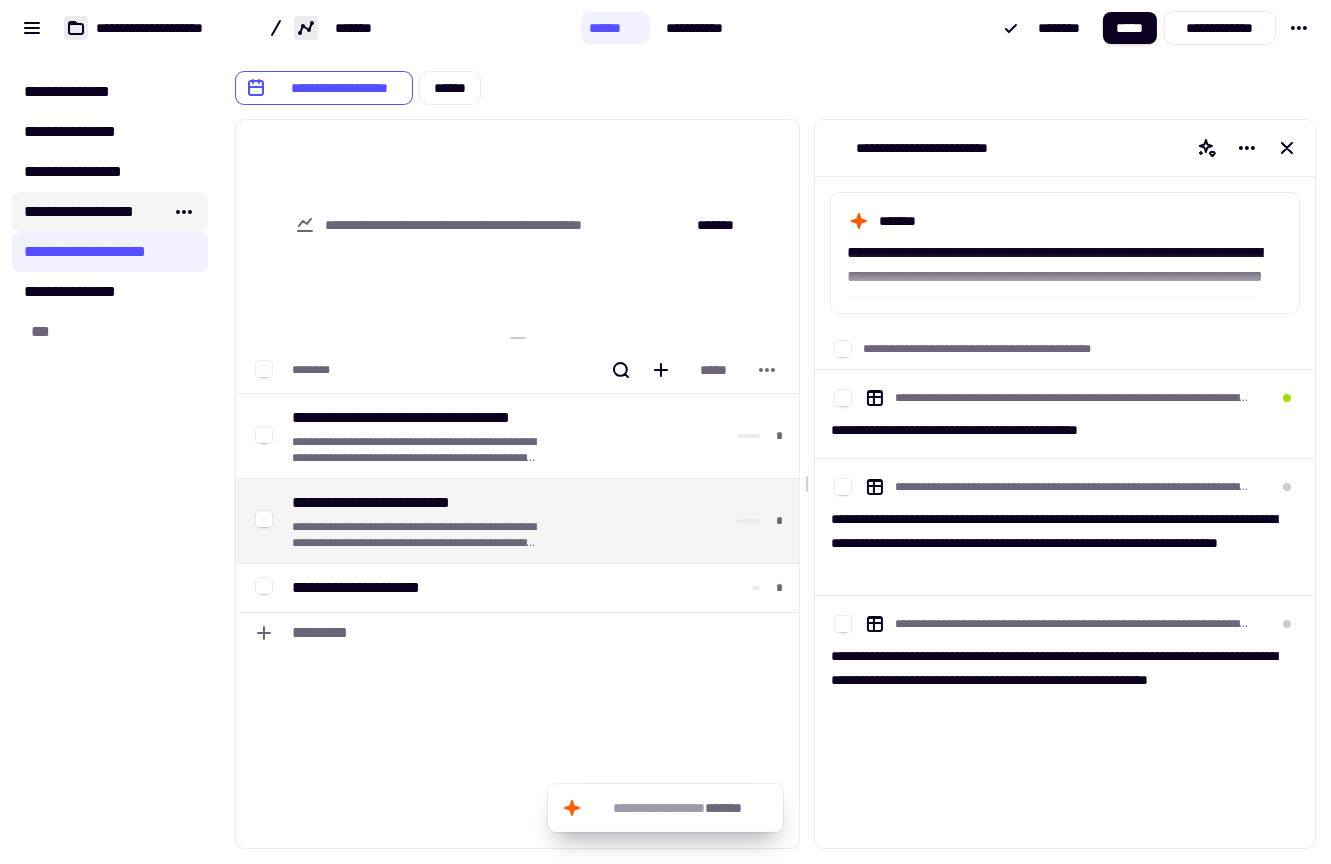 click on "**********" 